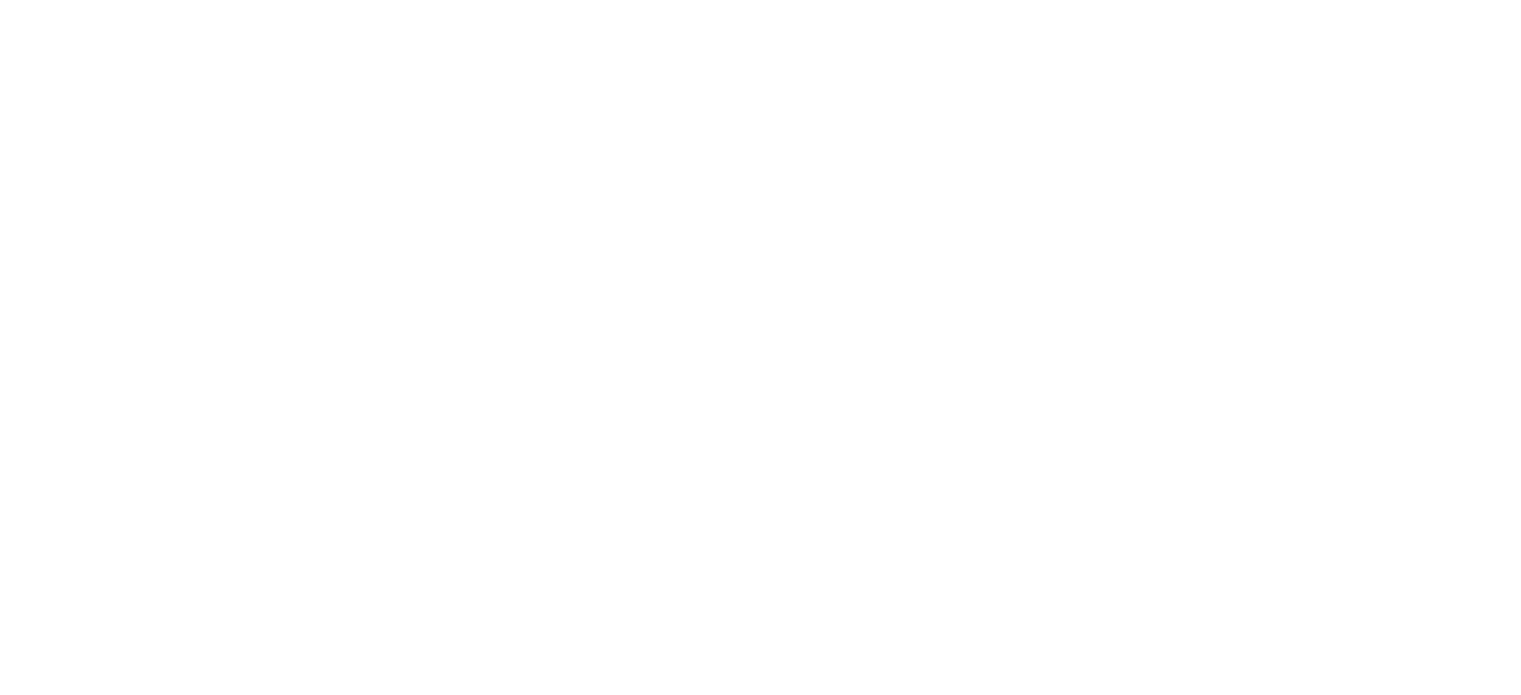 scroll, scrollTop: 0, scrollLeft: 0, axis: both 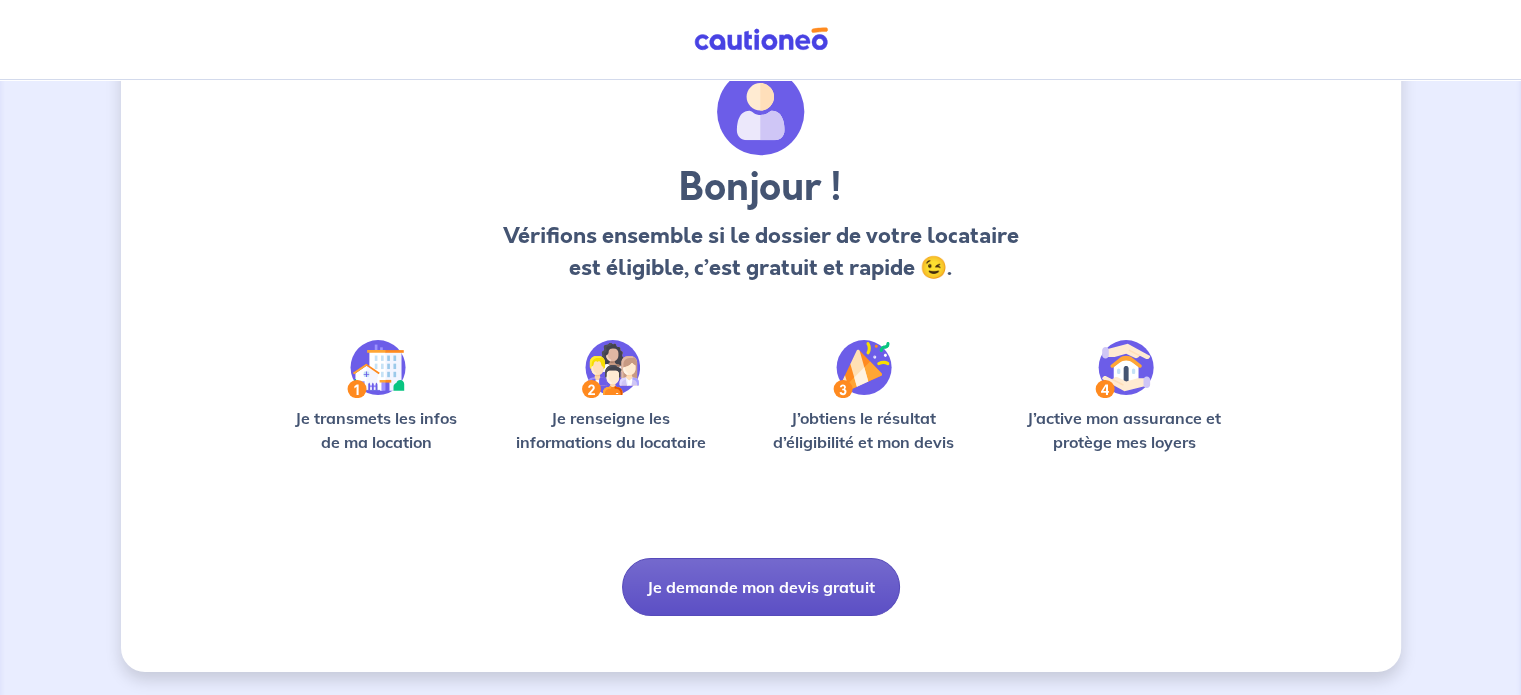 click on "Je demande mon devis gratuit" at bounding box center [761, 587] 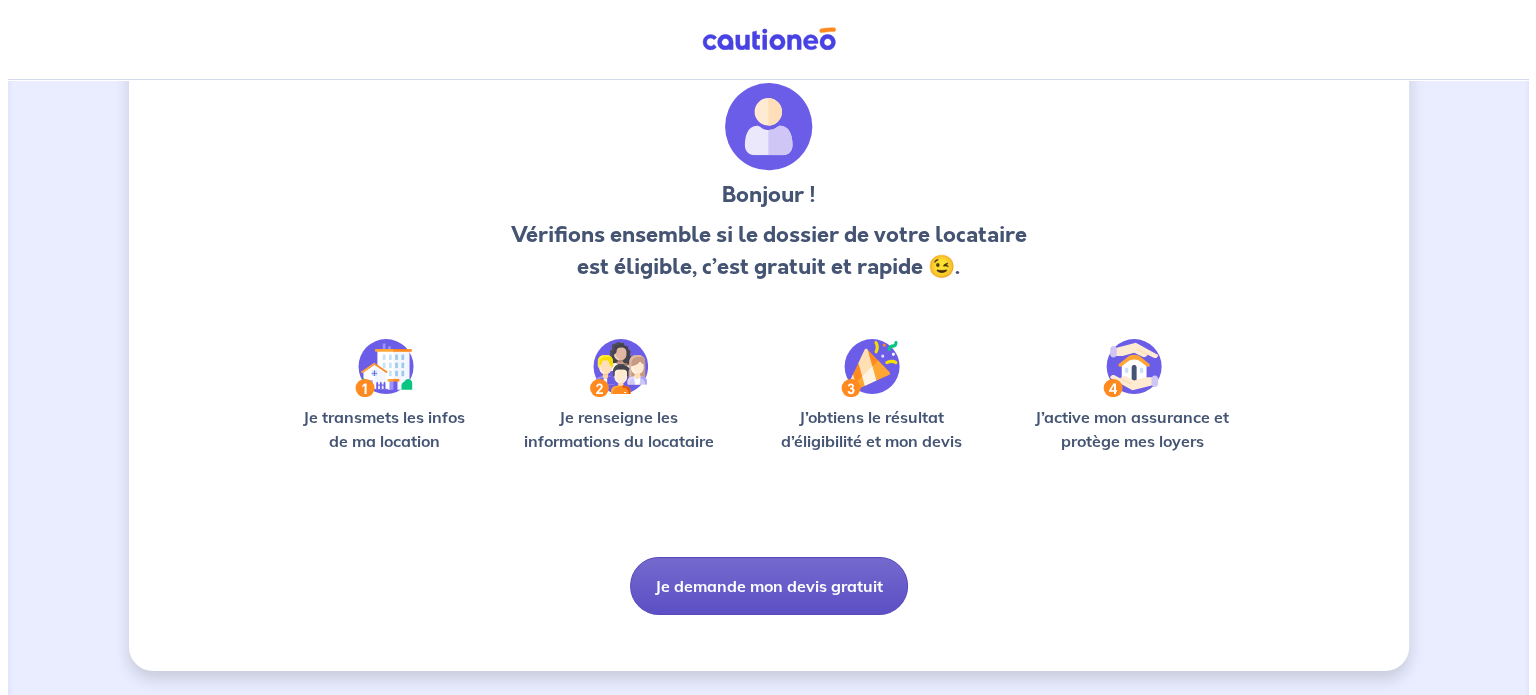 scroll, scrollTop: 0, scrollLeft: 0, axis: both 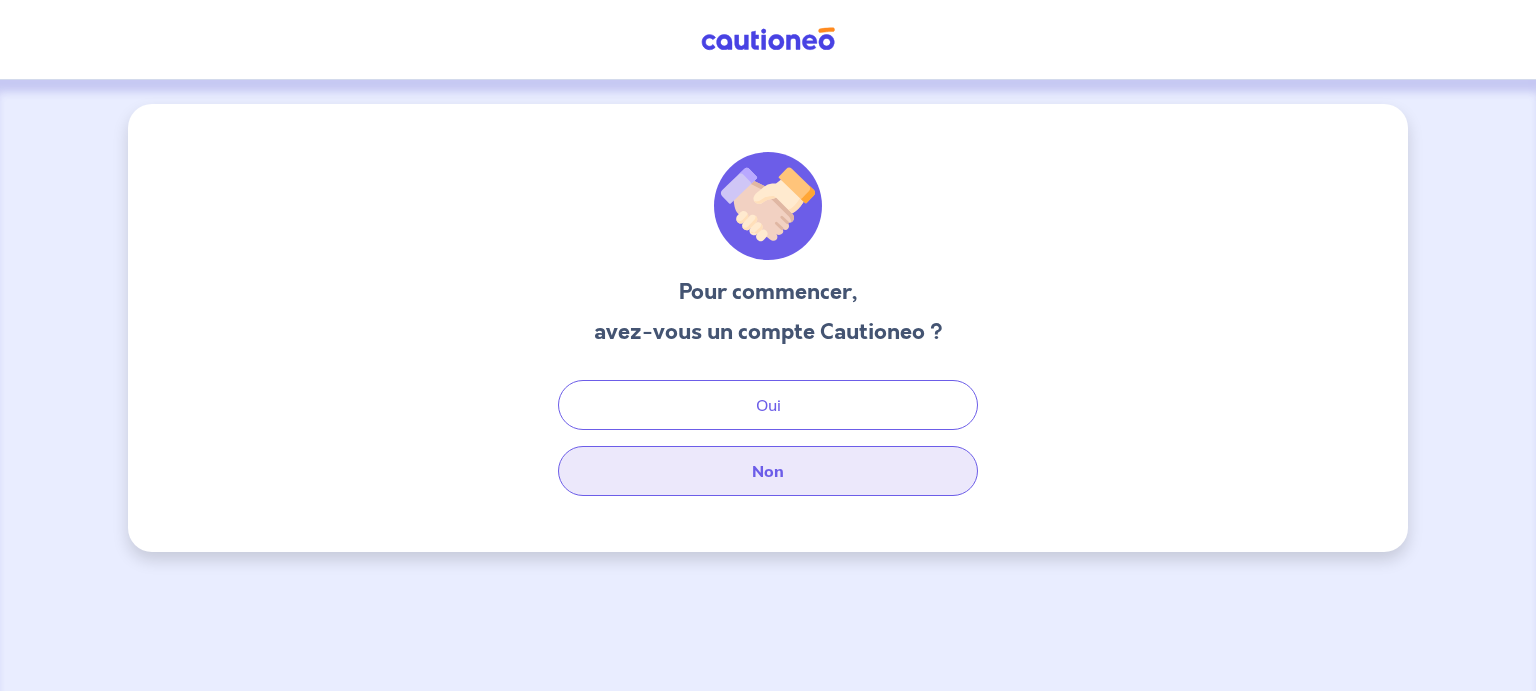 click on "Non" at bounding box center (768, 471) 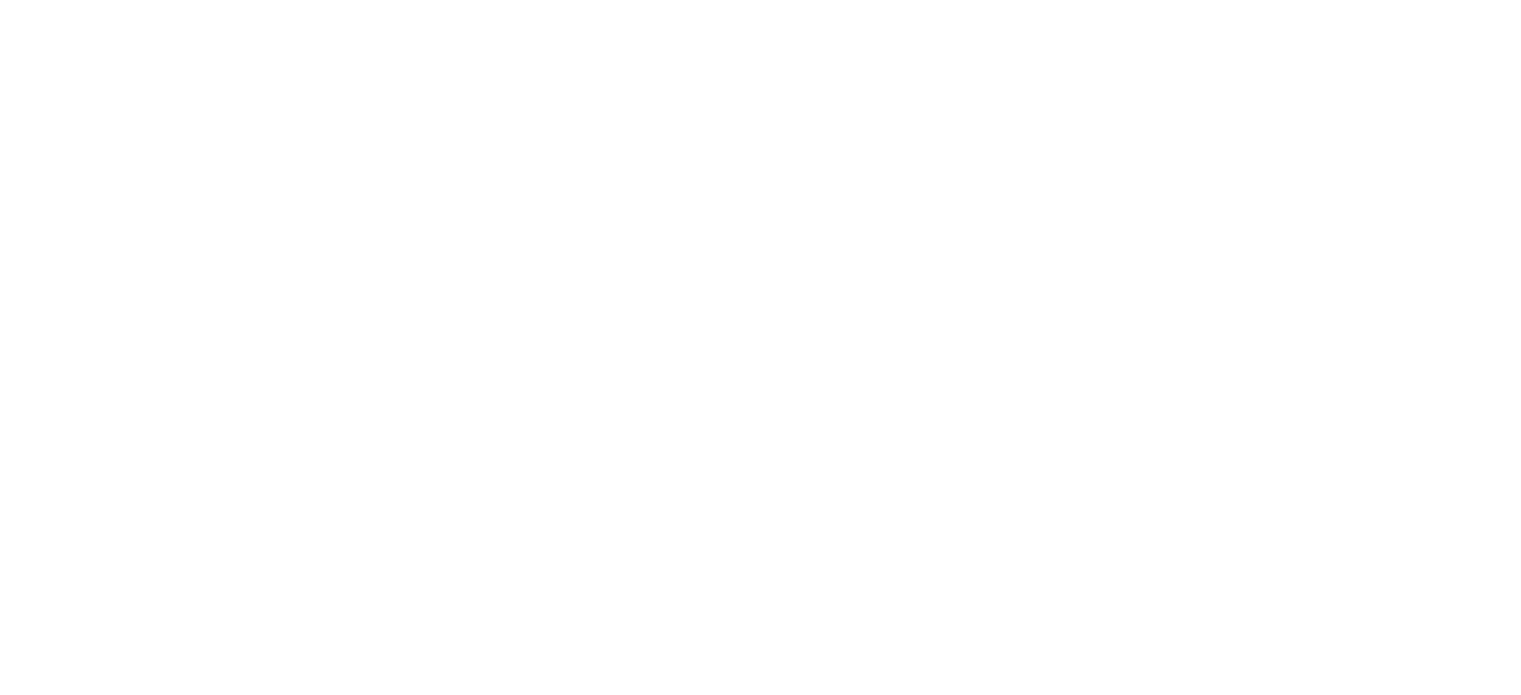 scroll, scrollTop: 0, scrollLeft: 0, axis: both 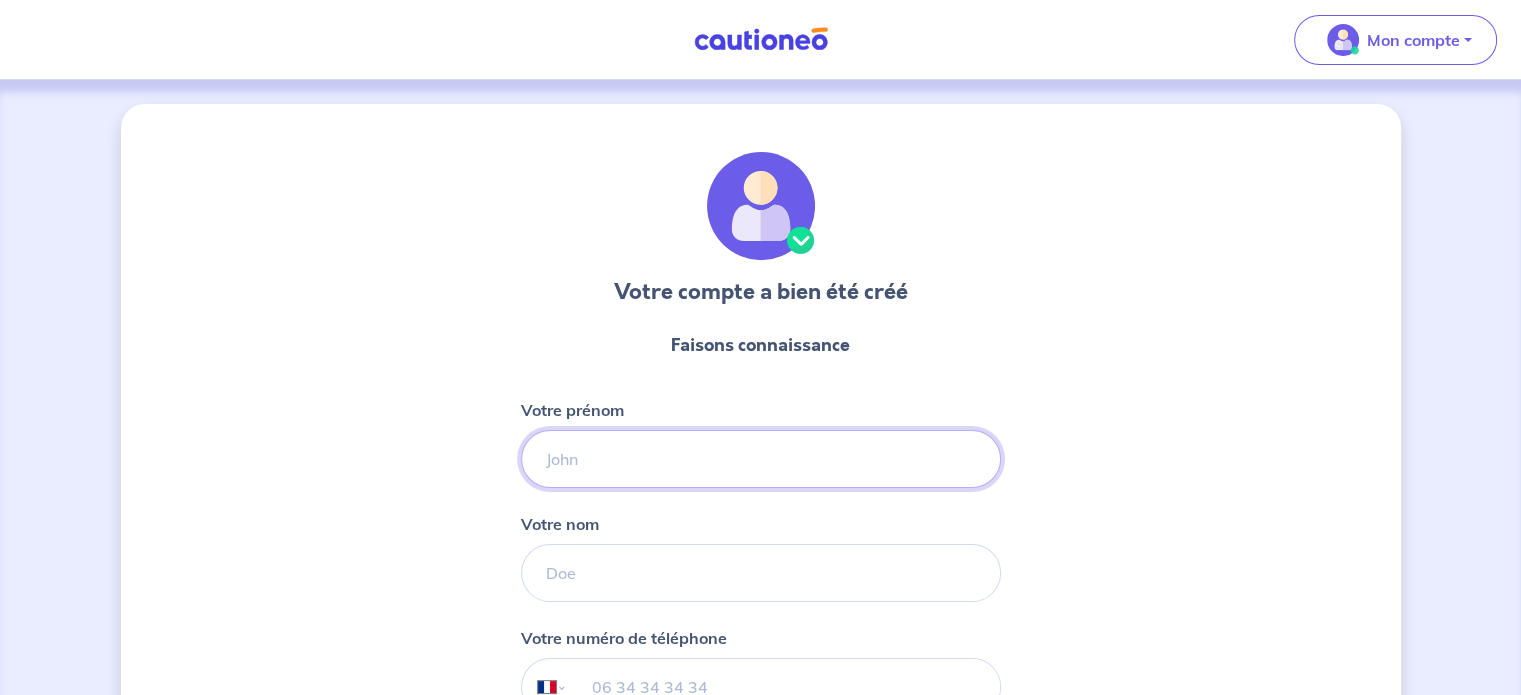 click on "Votre prénom" at bounding box center [761, 459] 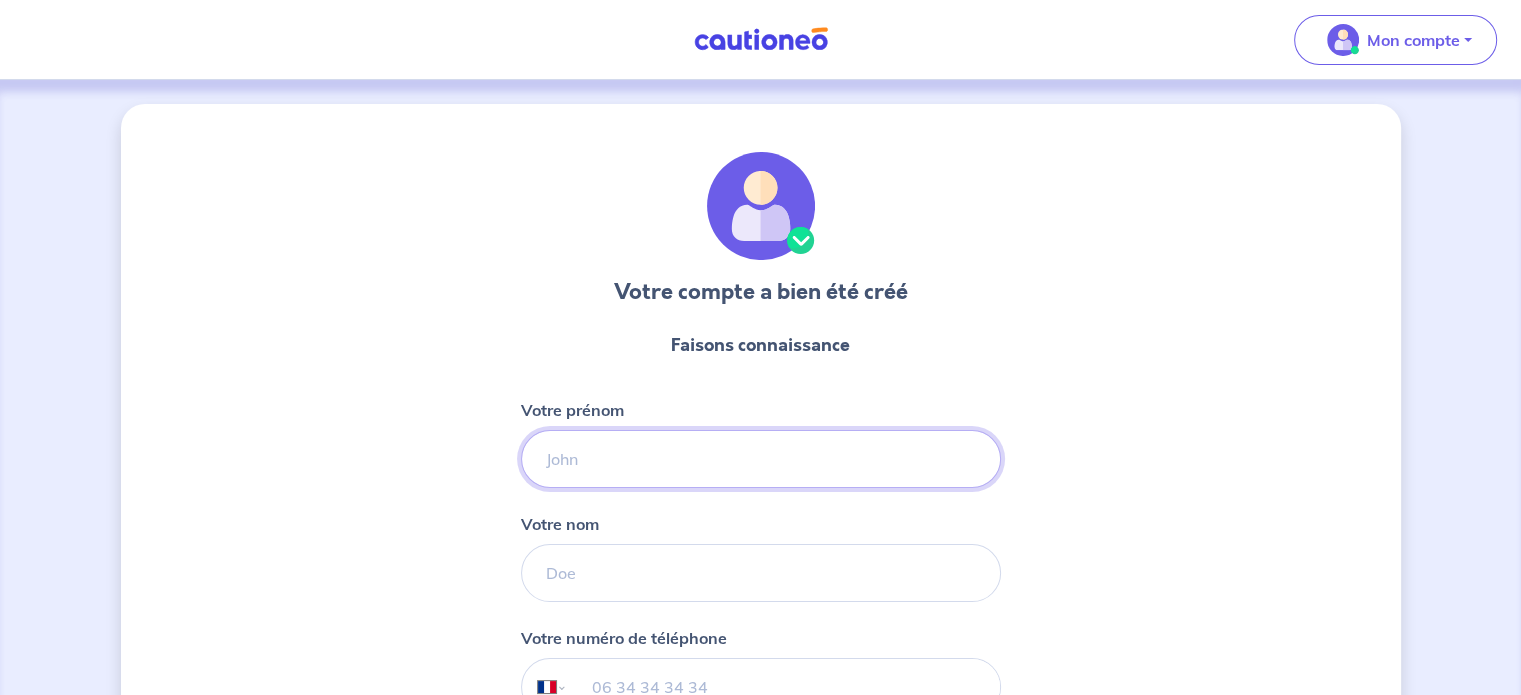type on "[FIRST]" 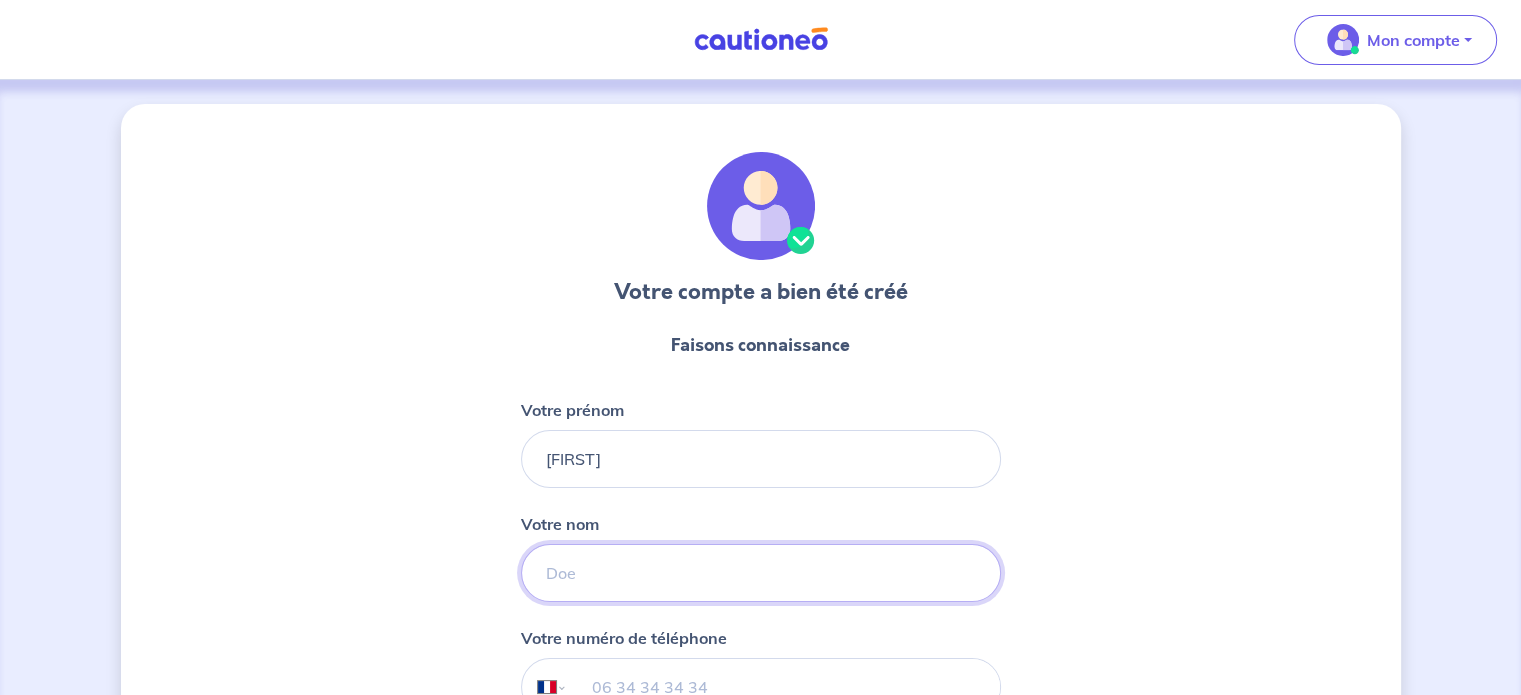 type on "[LAST]" 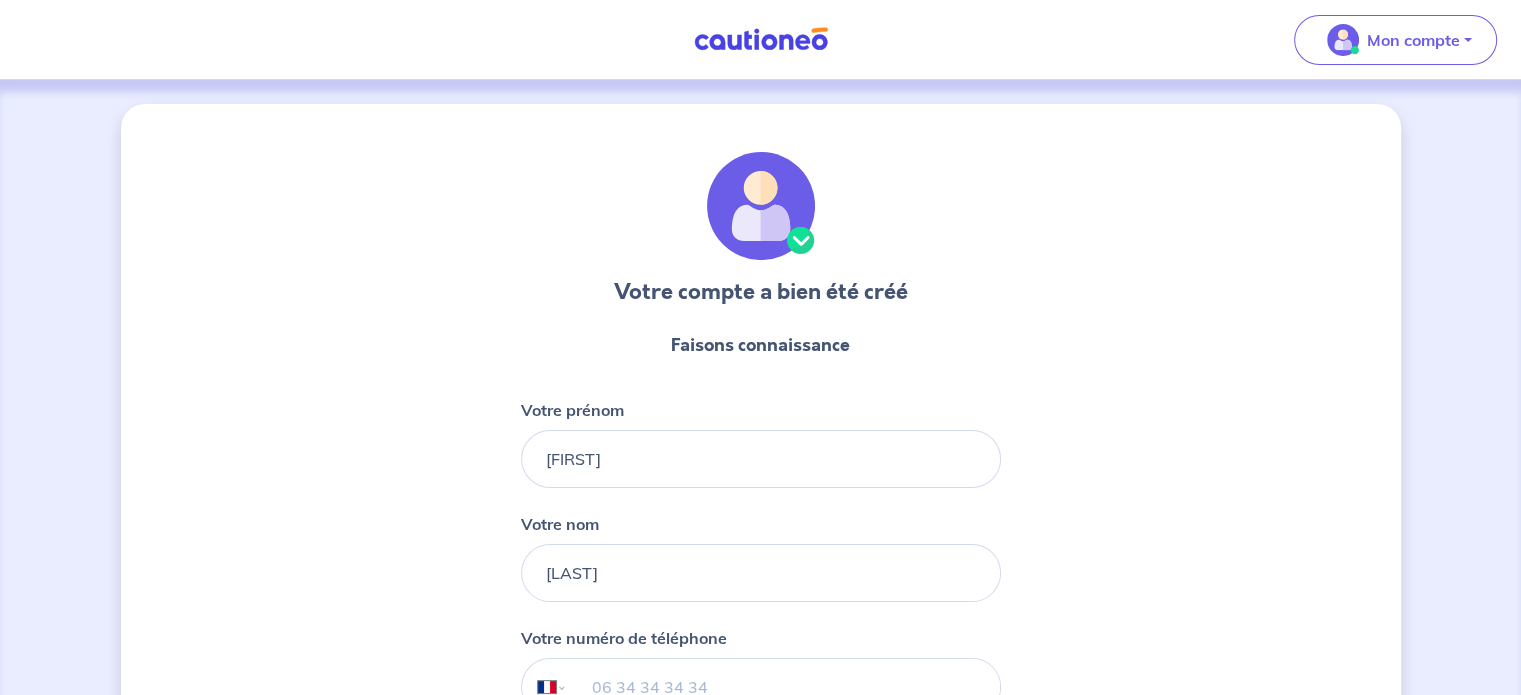 type on "[PHONE]" 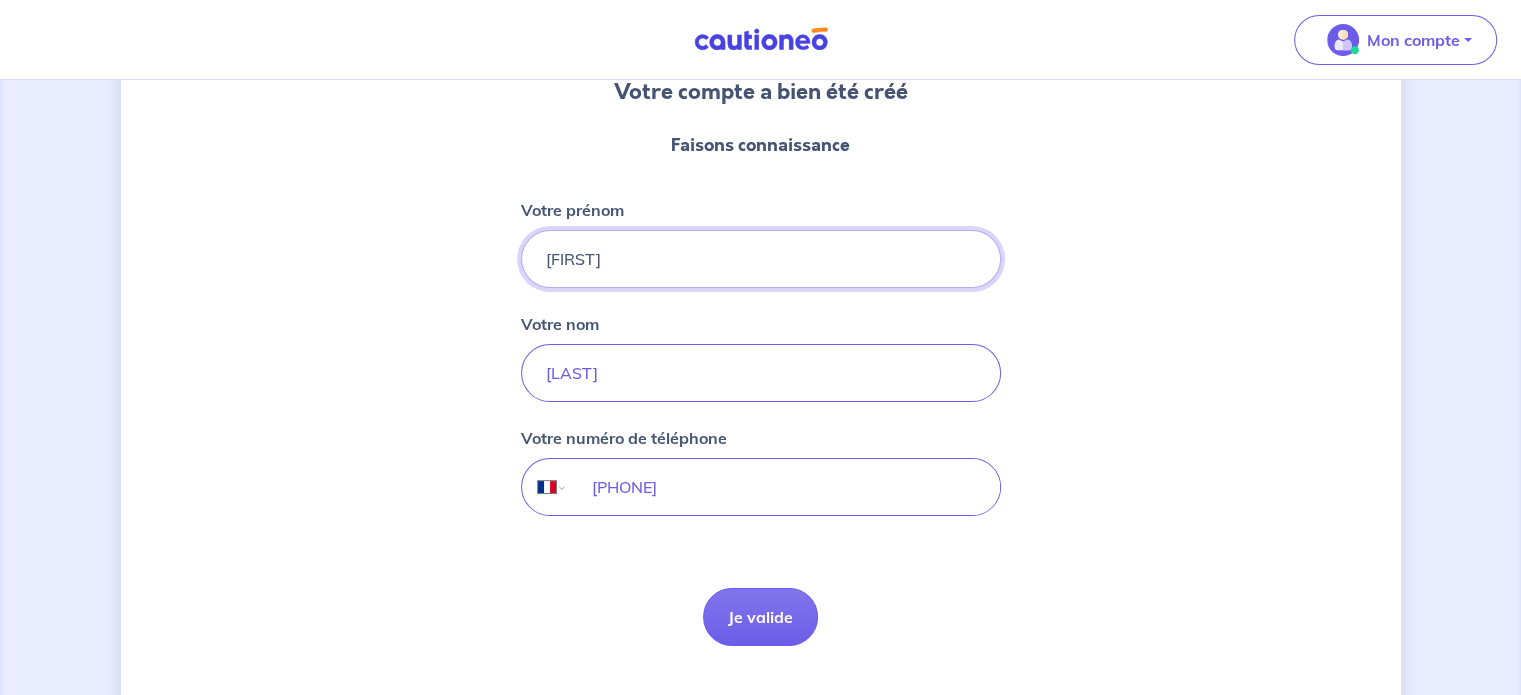 scroll, scrollTop: 245, scrollLeft: 0, axis: vertical 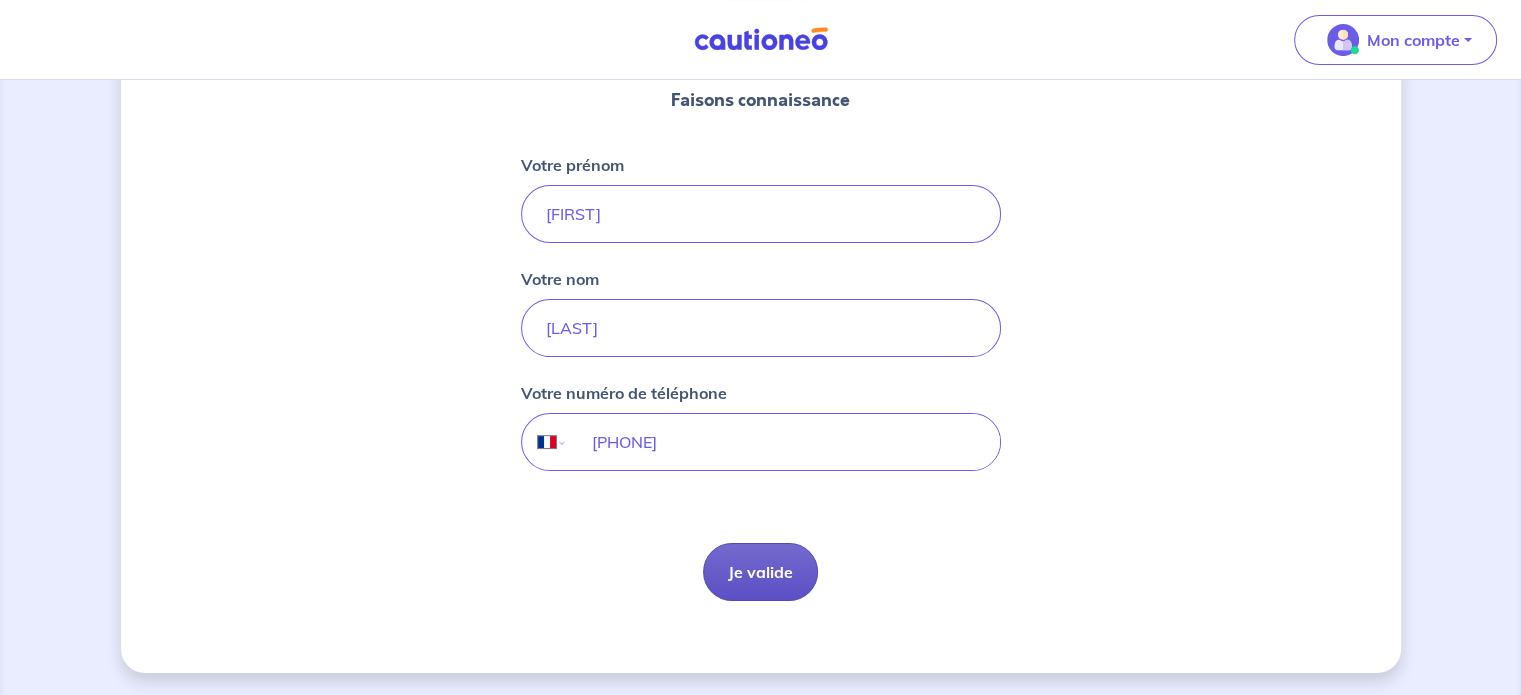 click on "Je valide" at bounding box center (760, 572) 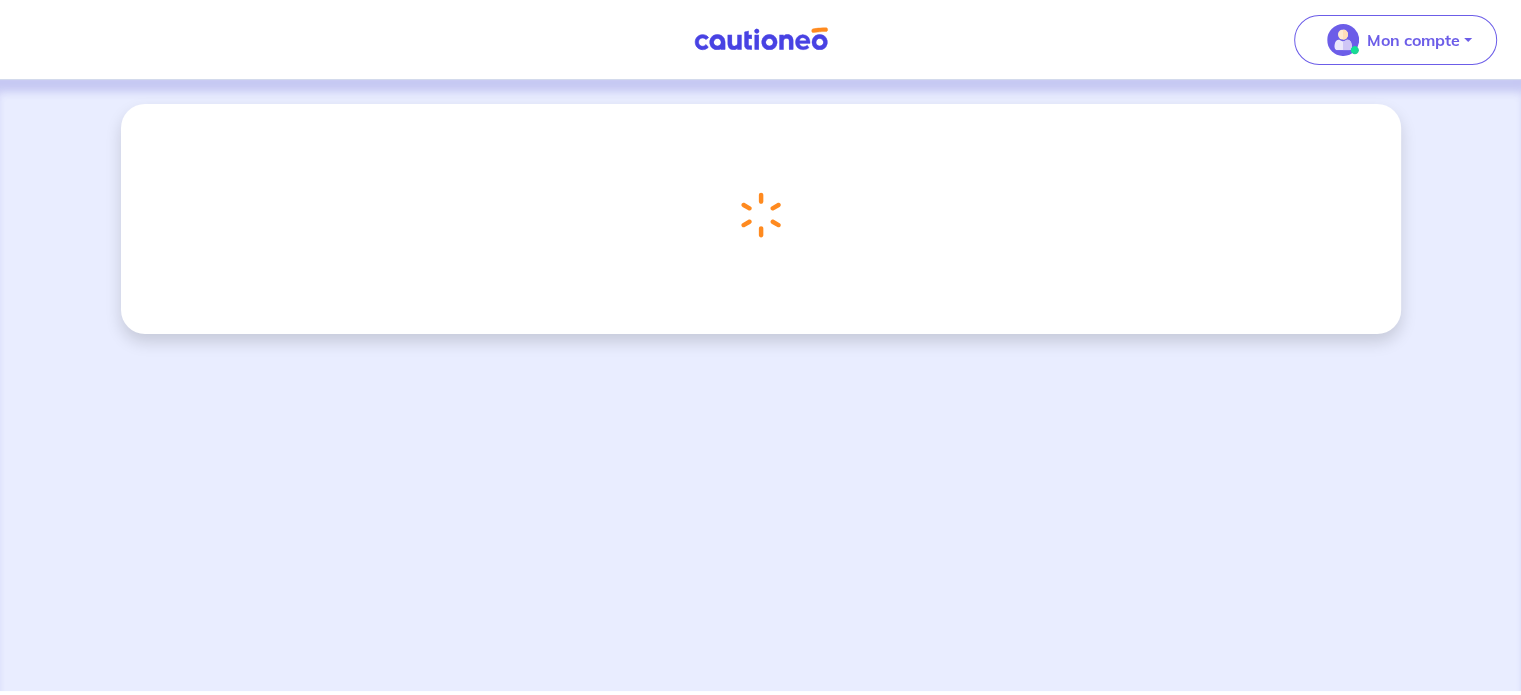 scroll, scrollTop: 0, scrollLeft: 0, axis: both 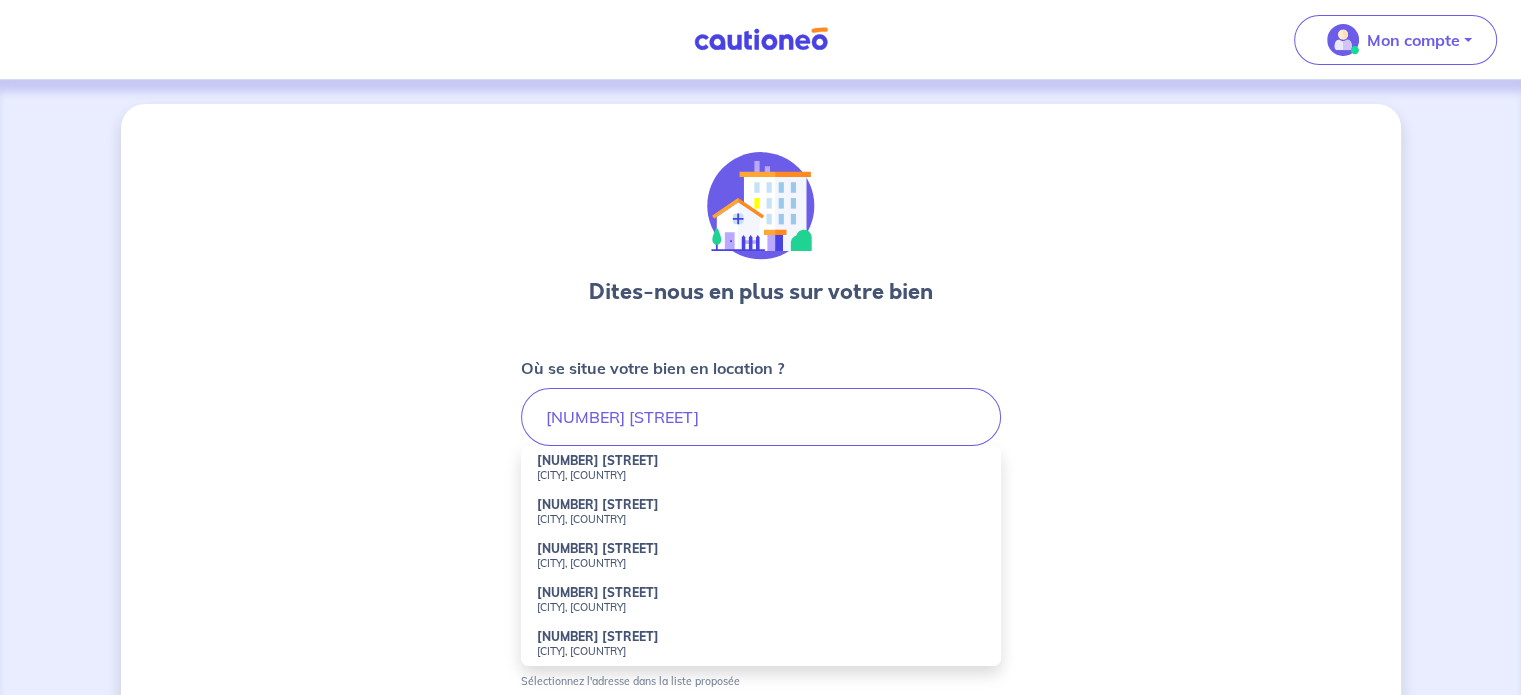 click on "[NUMBER] [STREET] [CITY], [COUNTRY]" at bounding box center [761, 644] 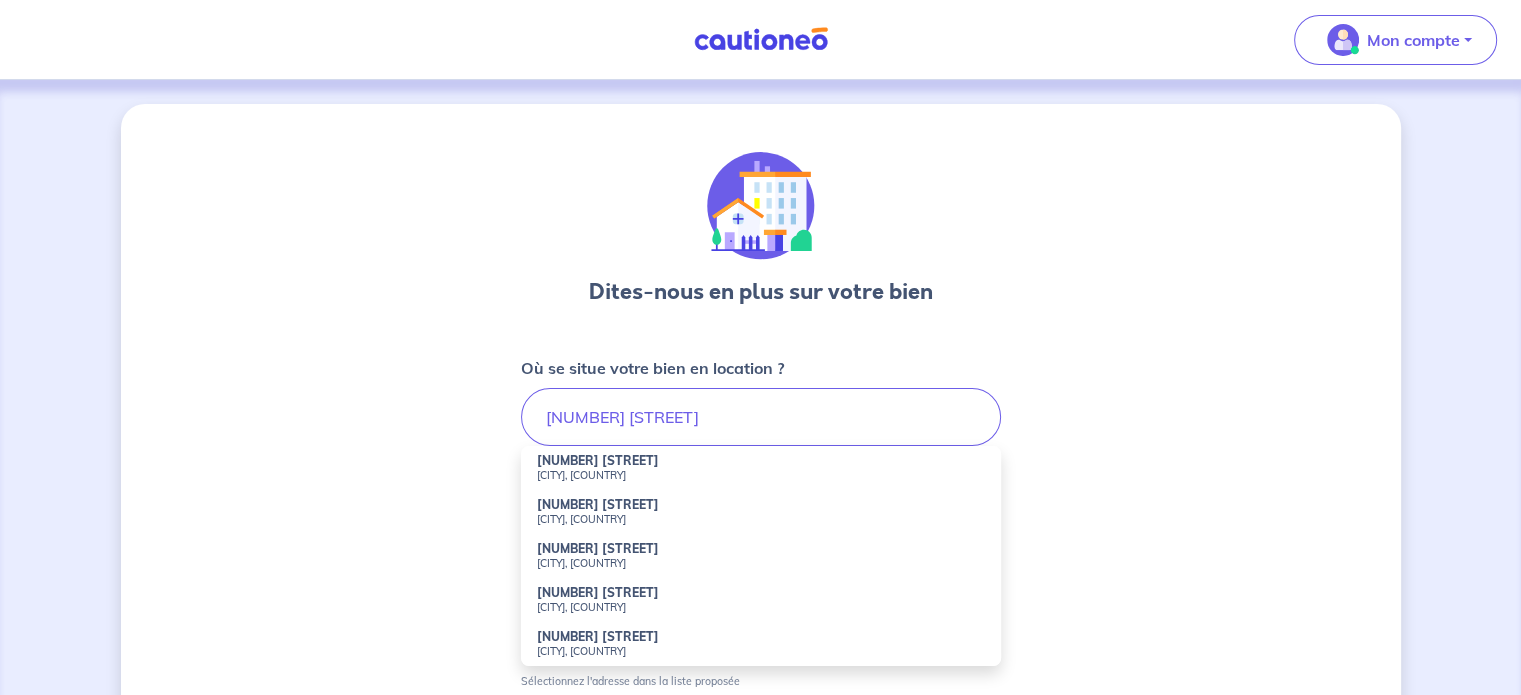 type on "[NUMBER] [STREET], [CITY], [COUNTRY]" 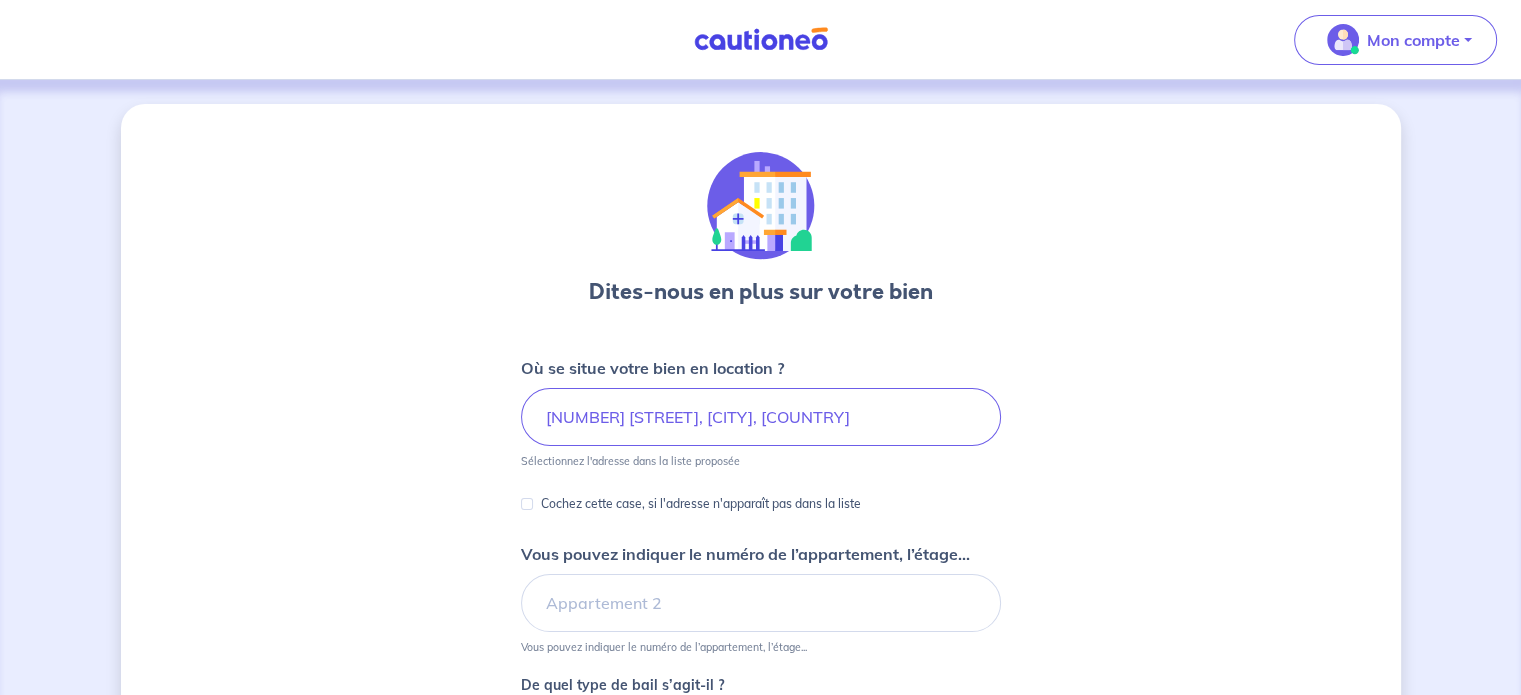 scroll, scrollTop: 100, scrollLeft: 0, axis: vertical 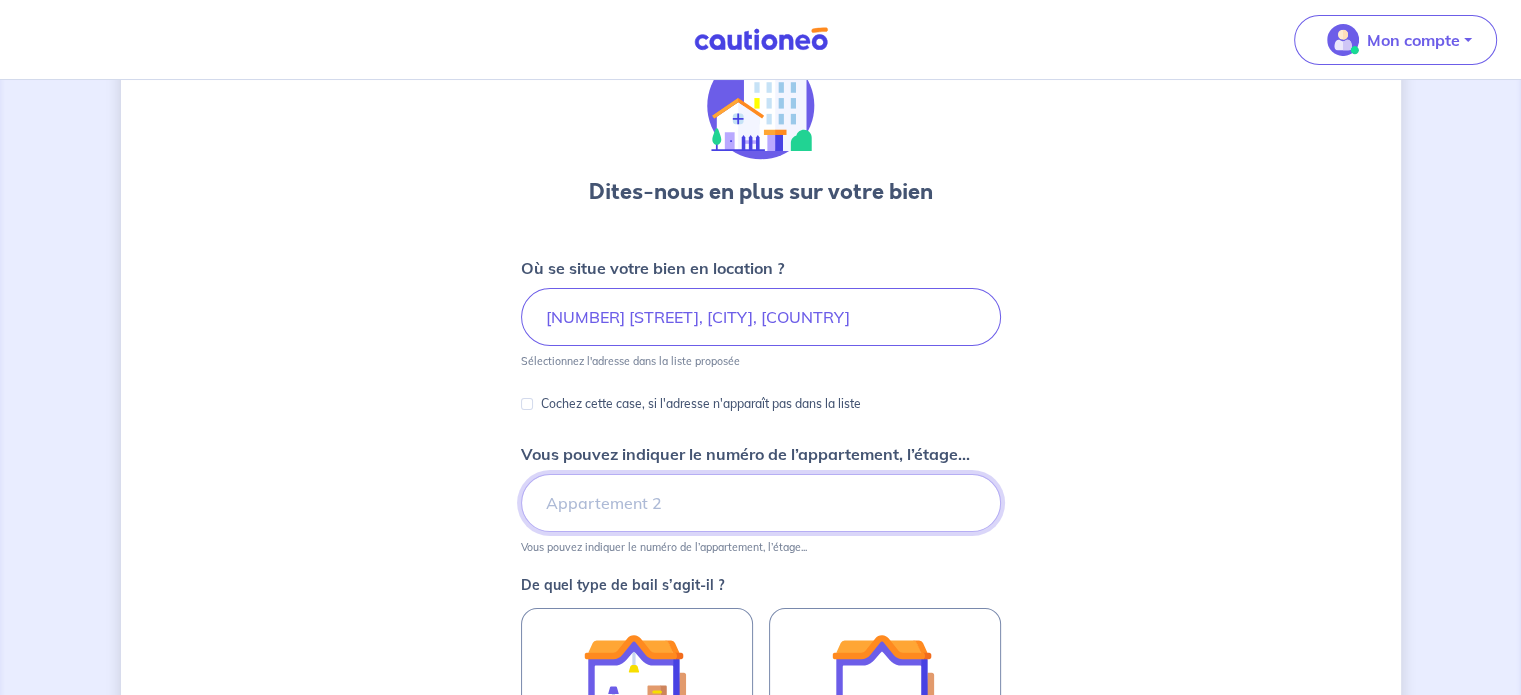 click on "Vous pouvez indiquer le numéro de l’appartement, l’étage..." at bounding box center (761, 503) 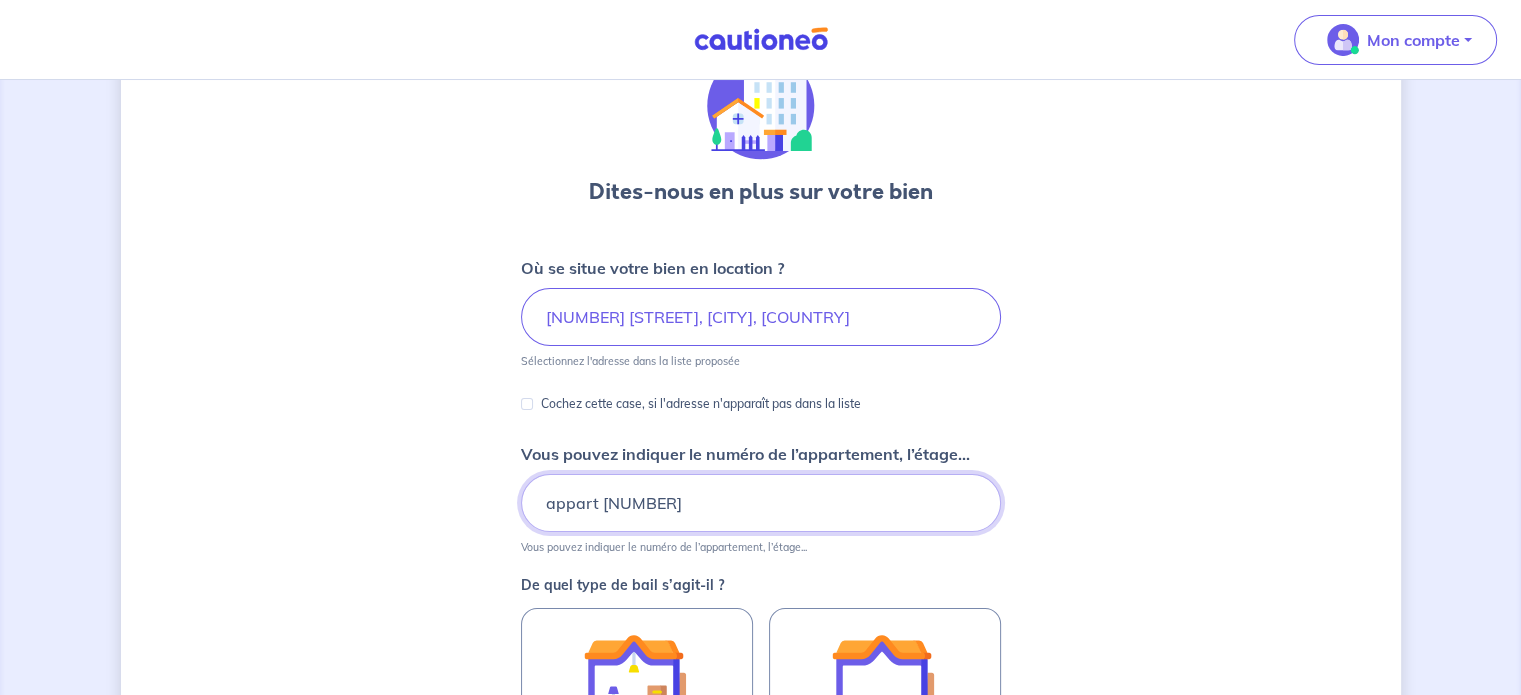 scroll, scrollTop: 300, scrollLeft: 0, axis: vertical 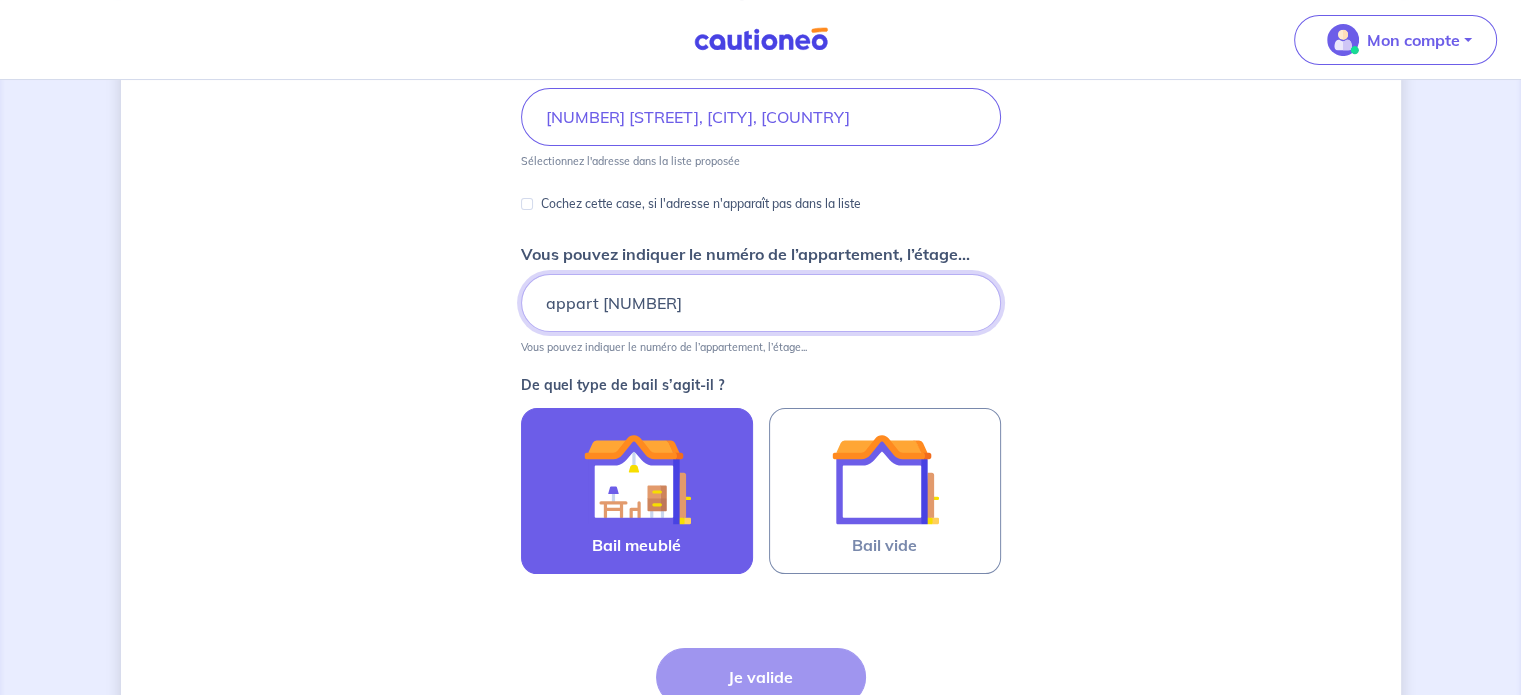 type on "appart [NUMBER]" 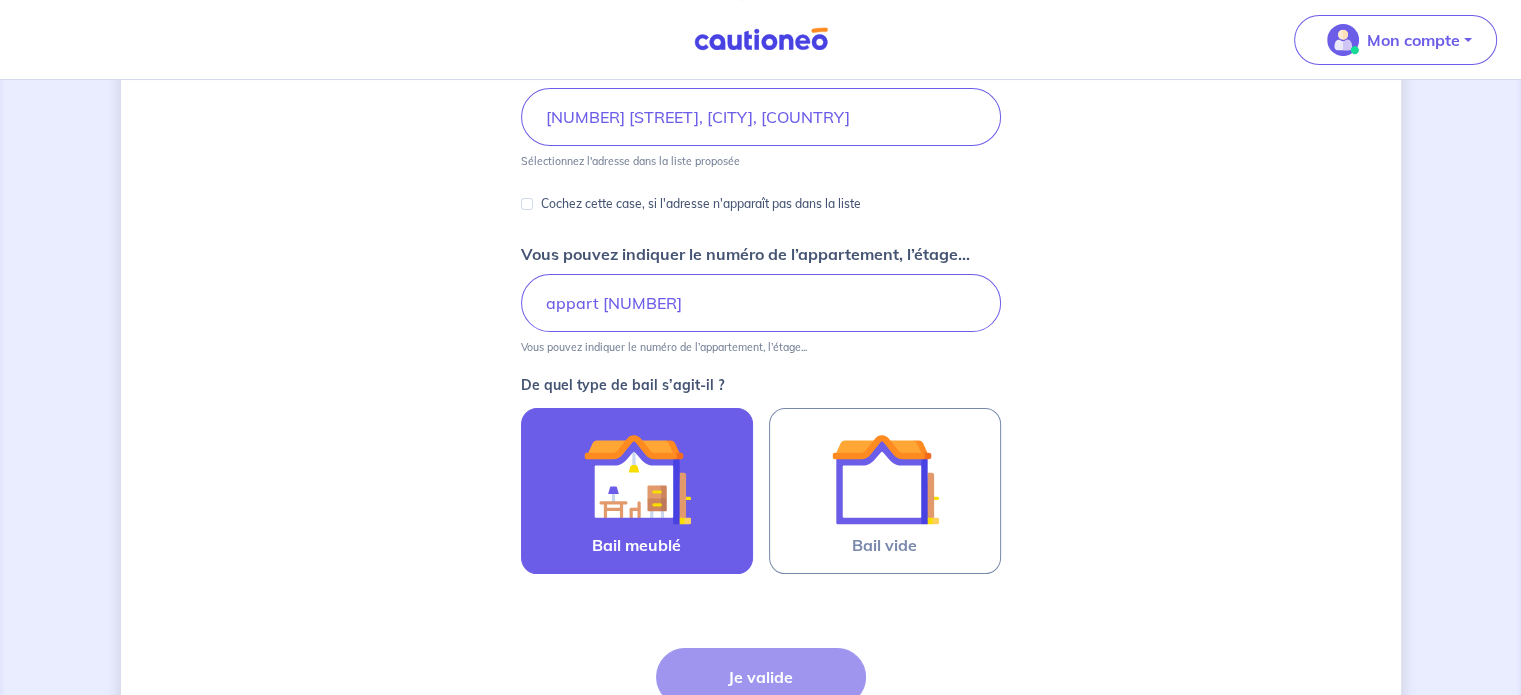 click at bounding box center (637, 479) 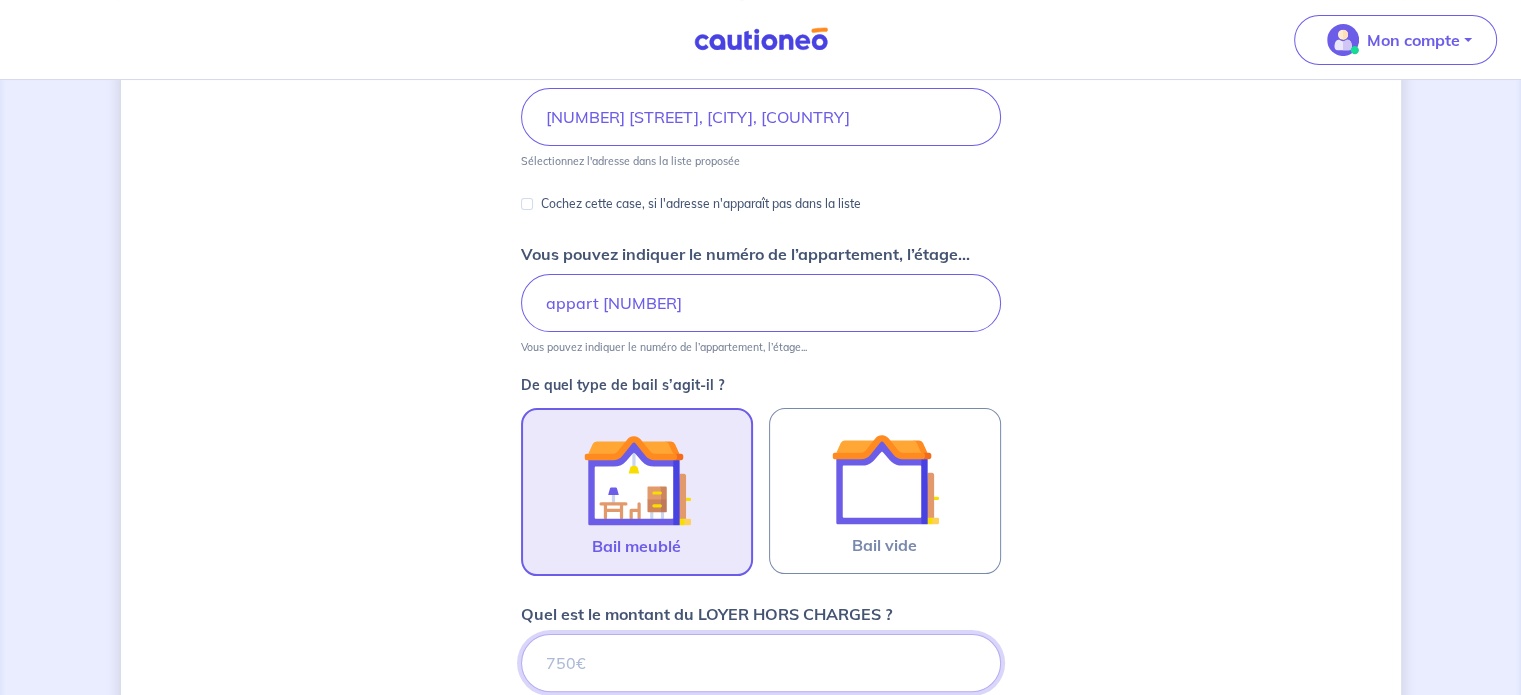 scroll, scrollTop: 843, scrollLeft: 0, axis: vertical 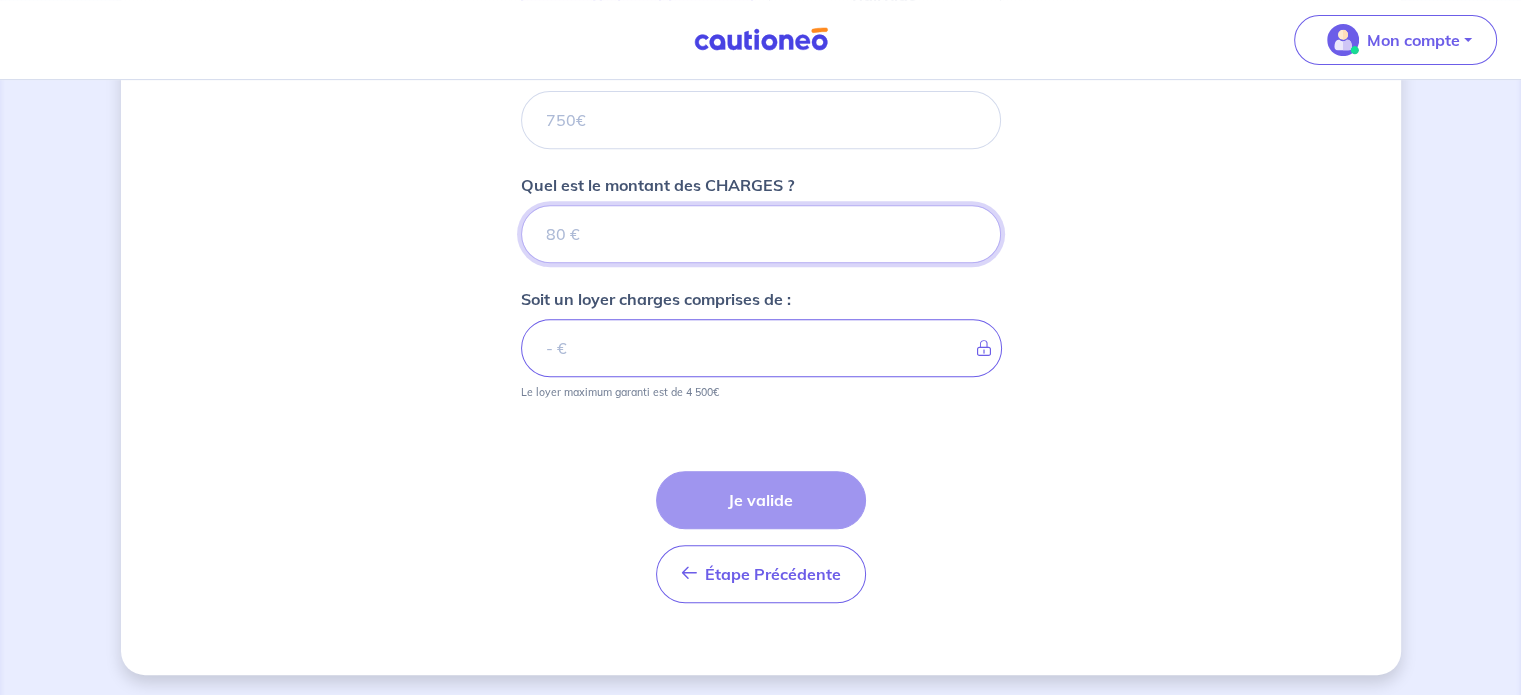 click on "Quel est le montant des CHARGES ?" at bounding box center [761, 234] 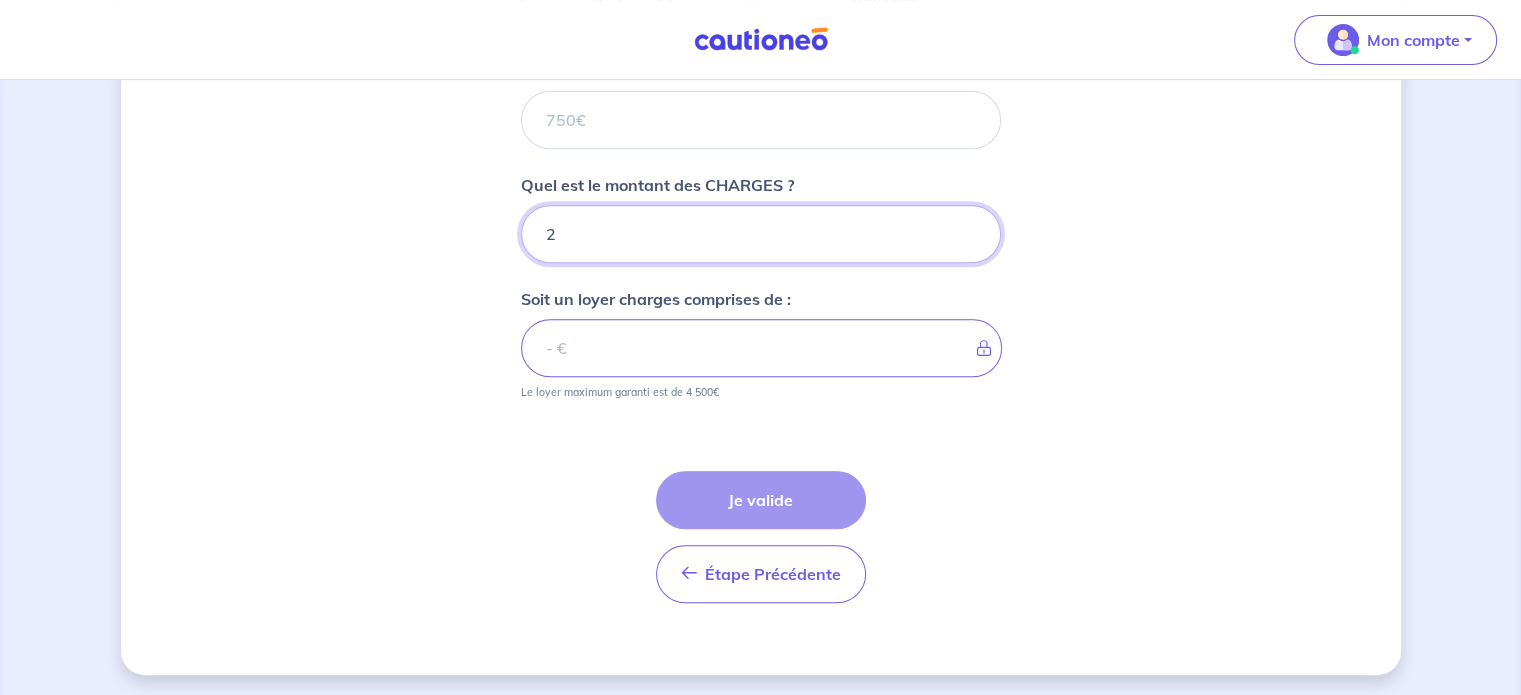 type on "20" 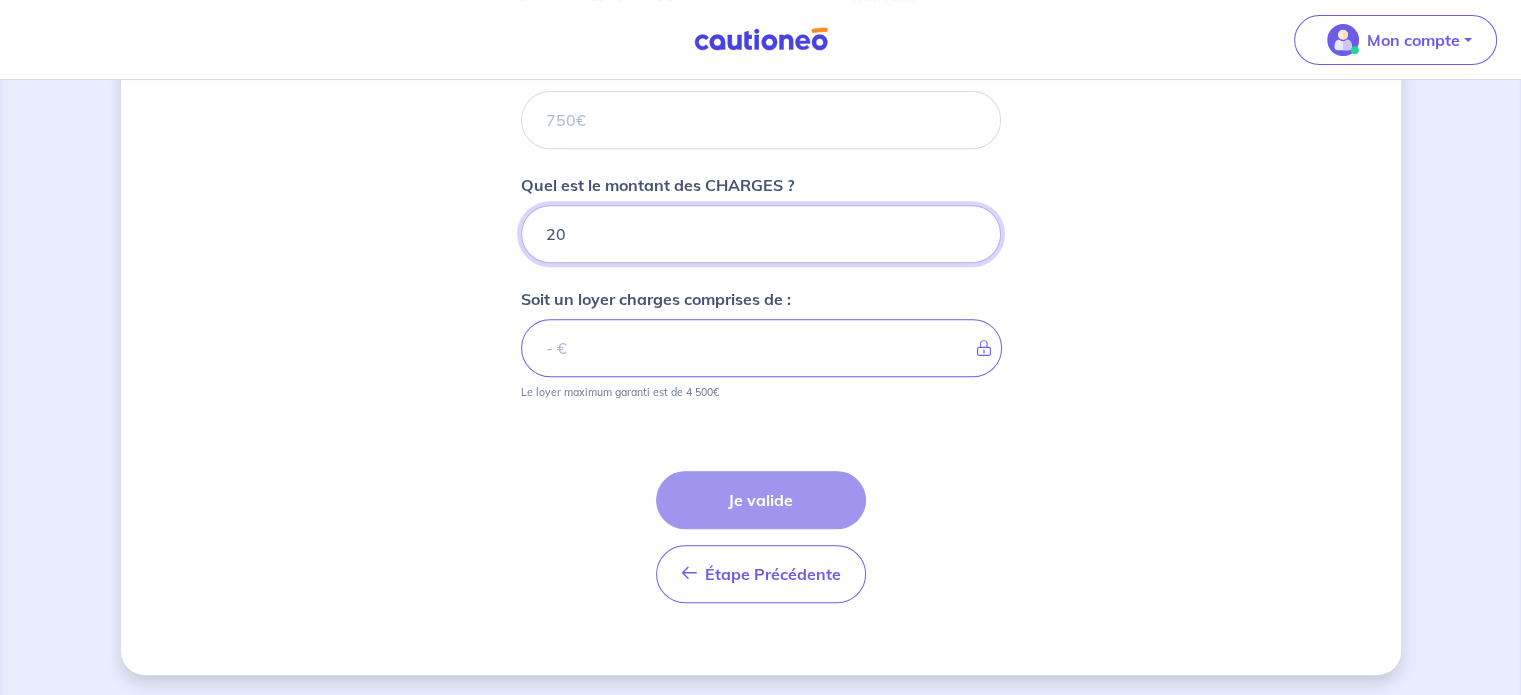 type 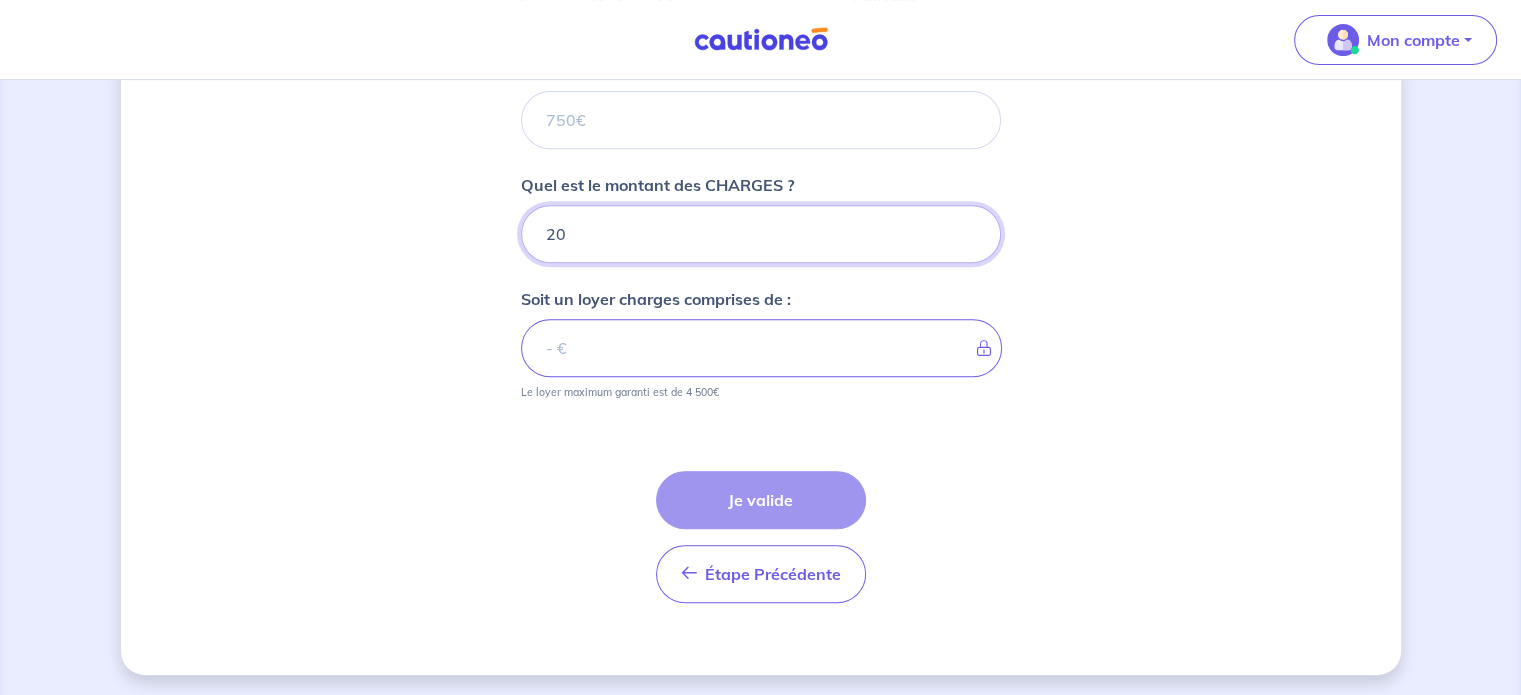 type on "2" 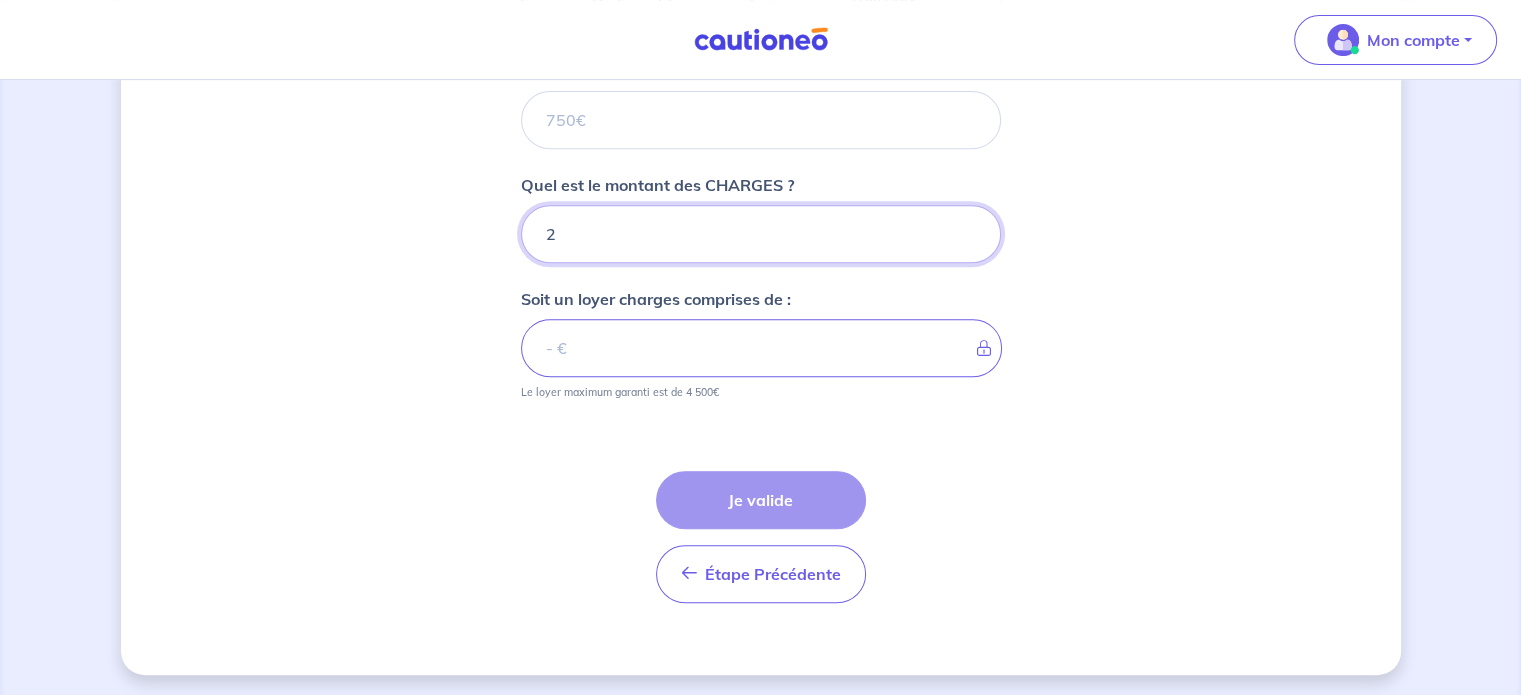 type 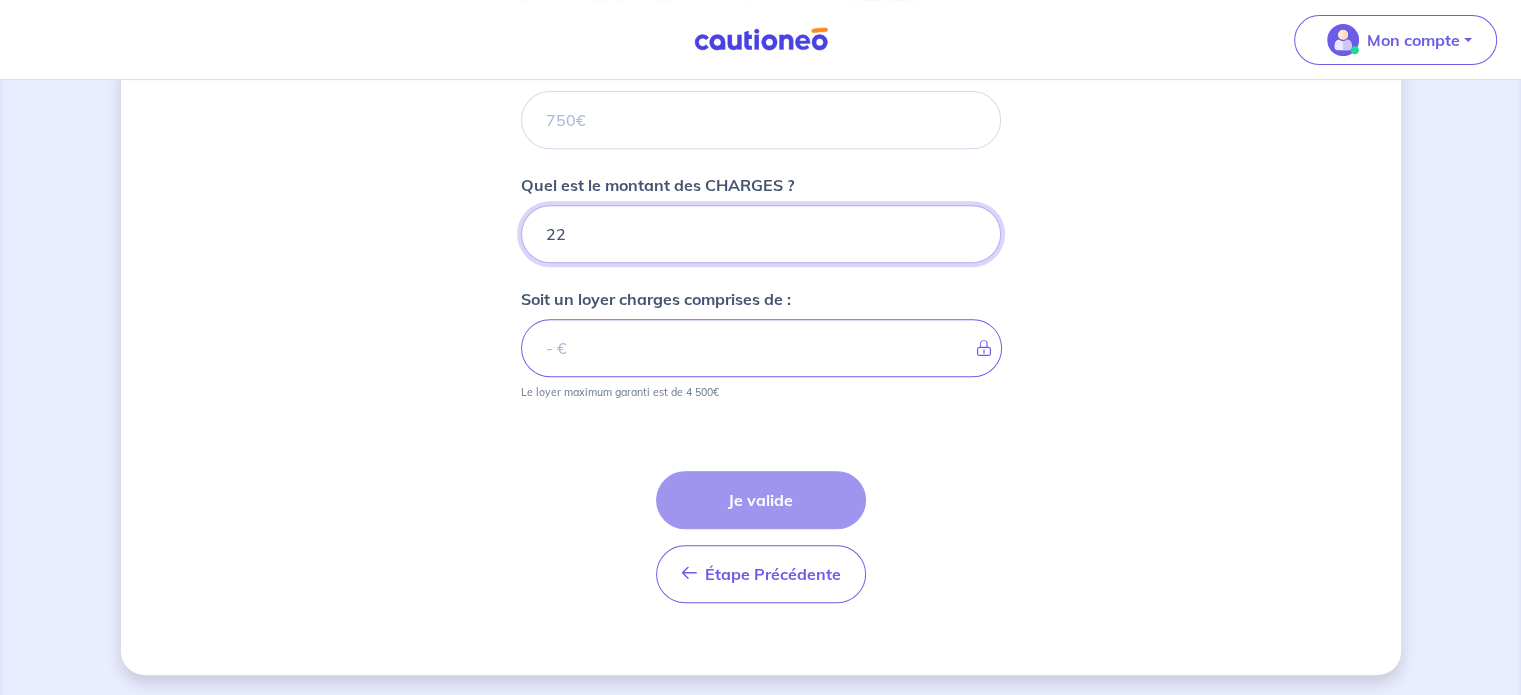 type 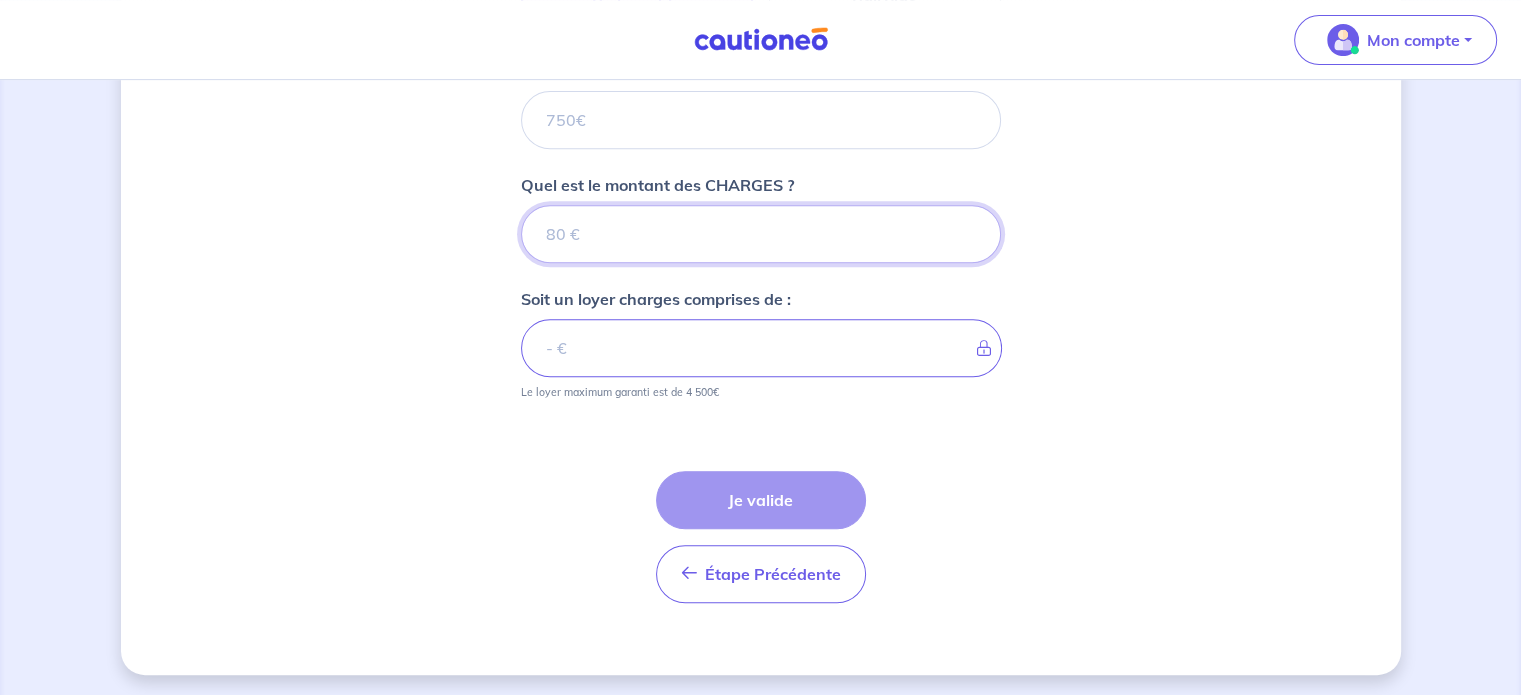 type 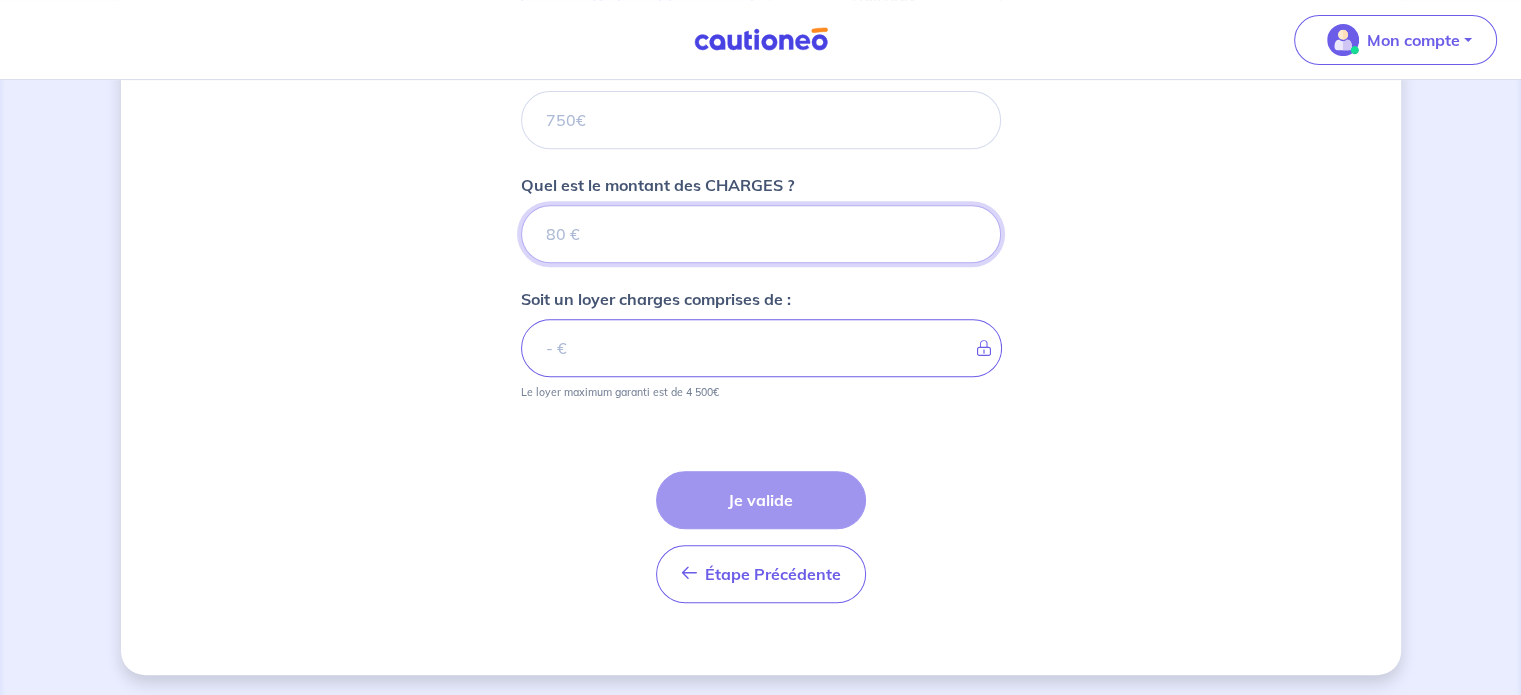 type on "[PRICE]" 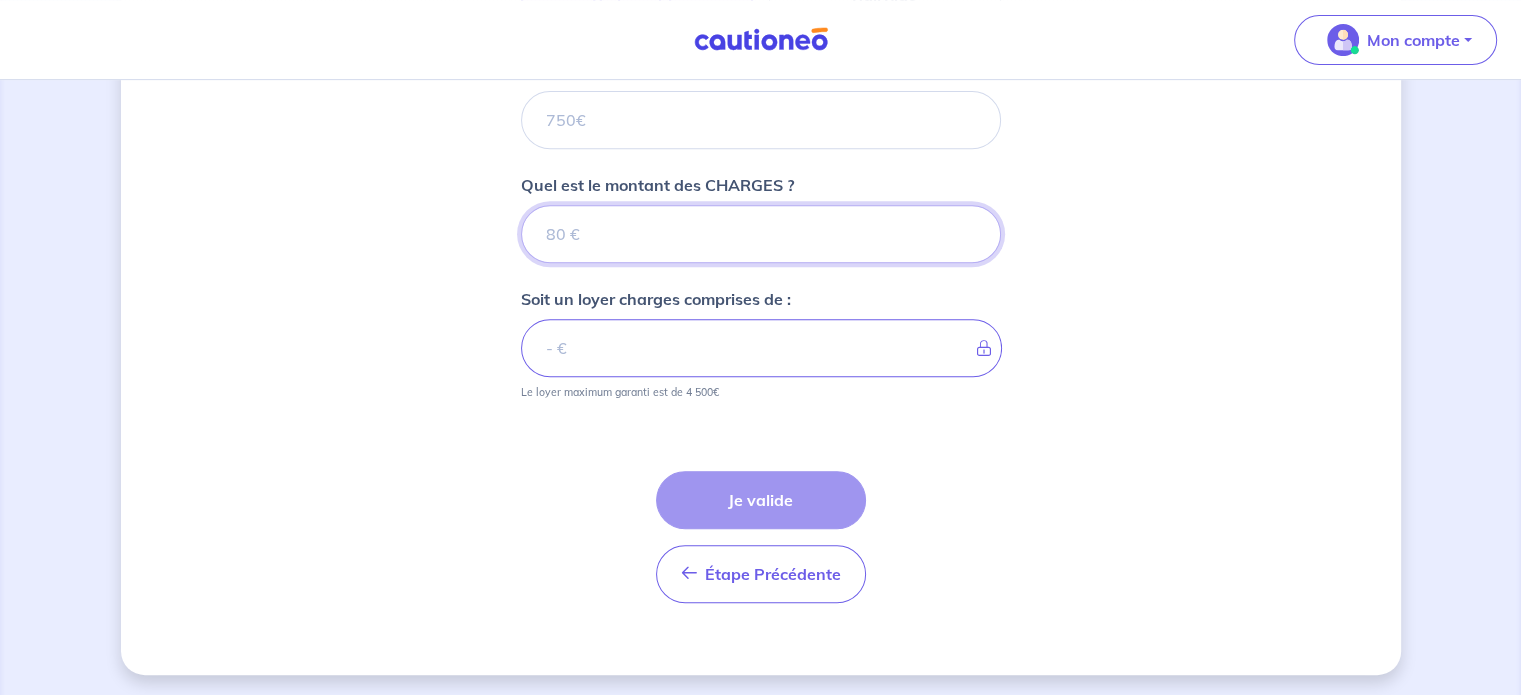 type 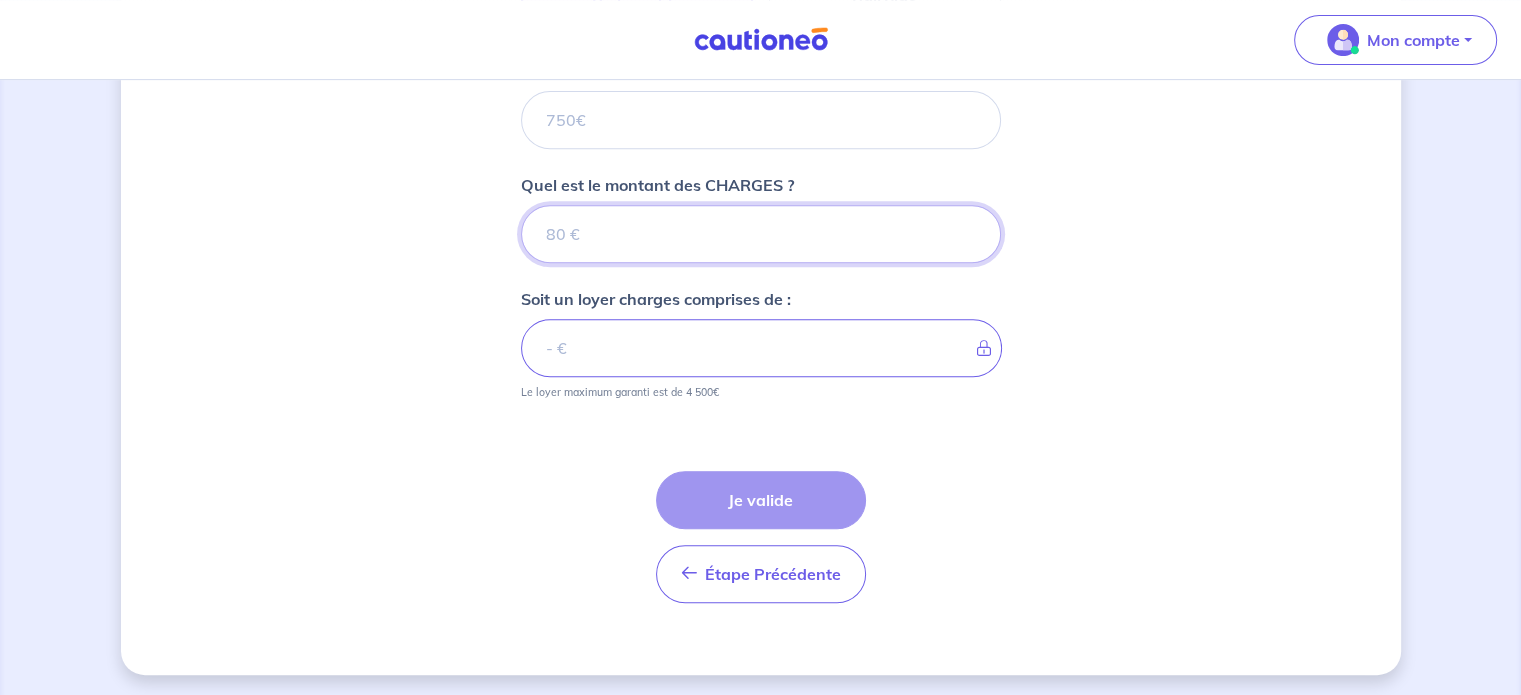 type on "[PRICE]" 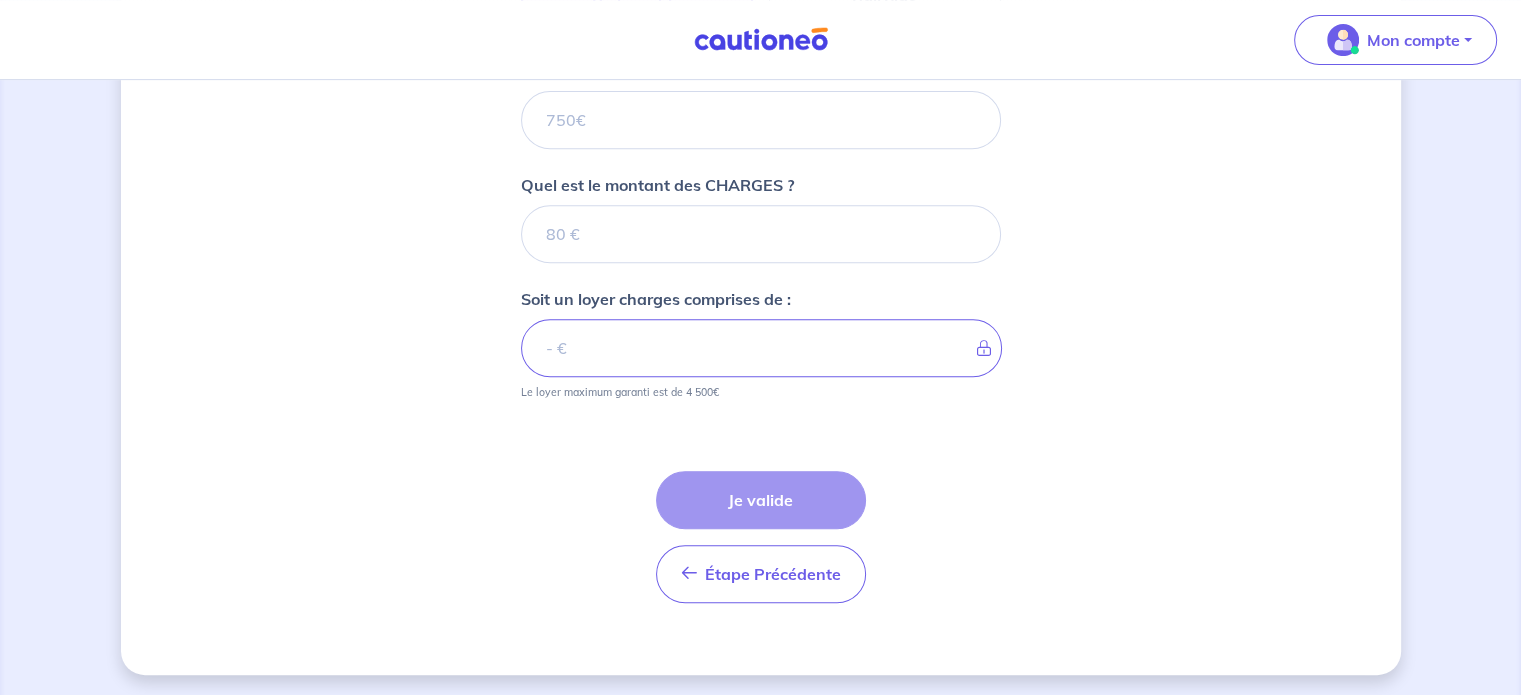 scroll, scrollTop: 743, scrollLeft: 0, axis: vertical 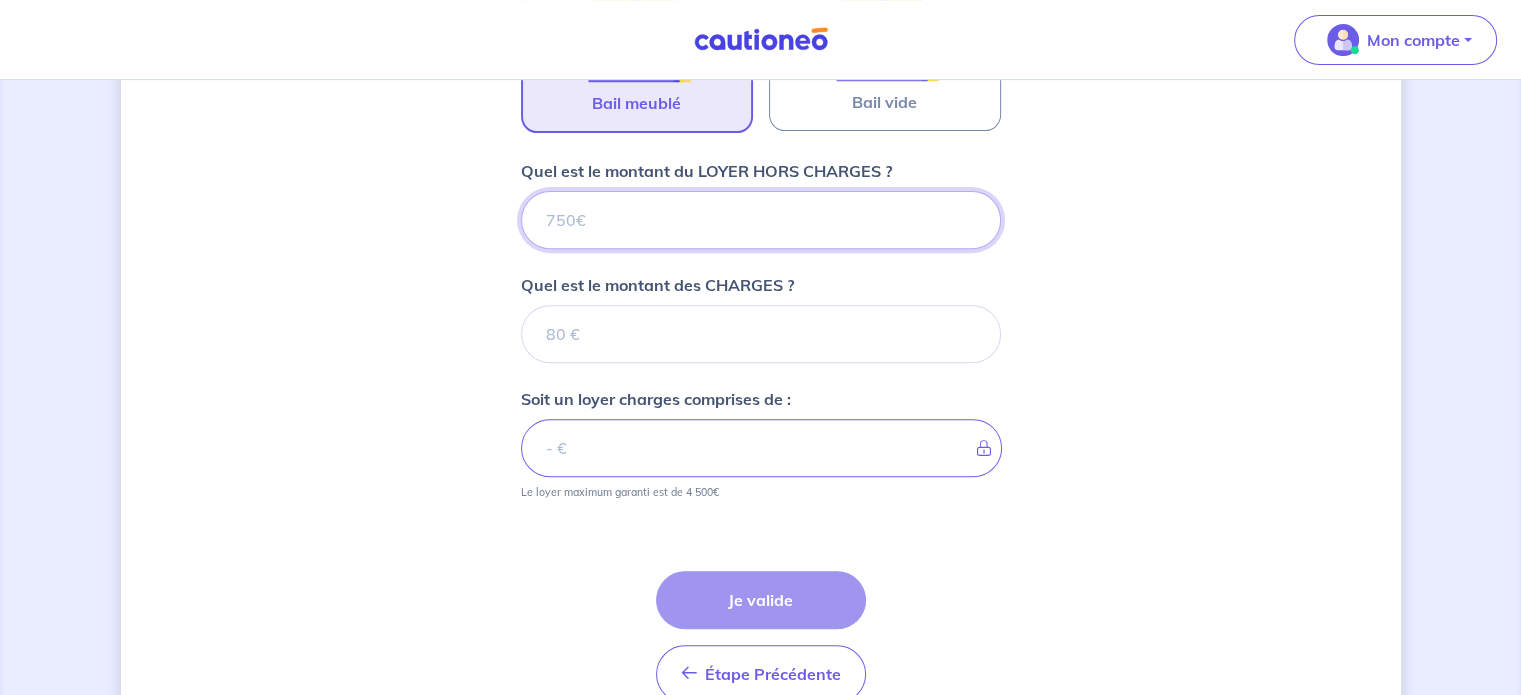 click on "Quel est le montant du LOYER HORS CHARGES ?" at bounding box center (761, 220) 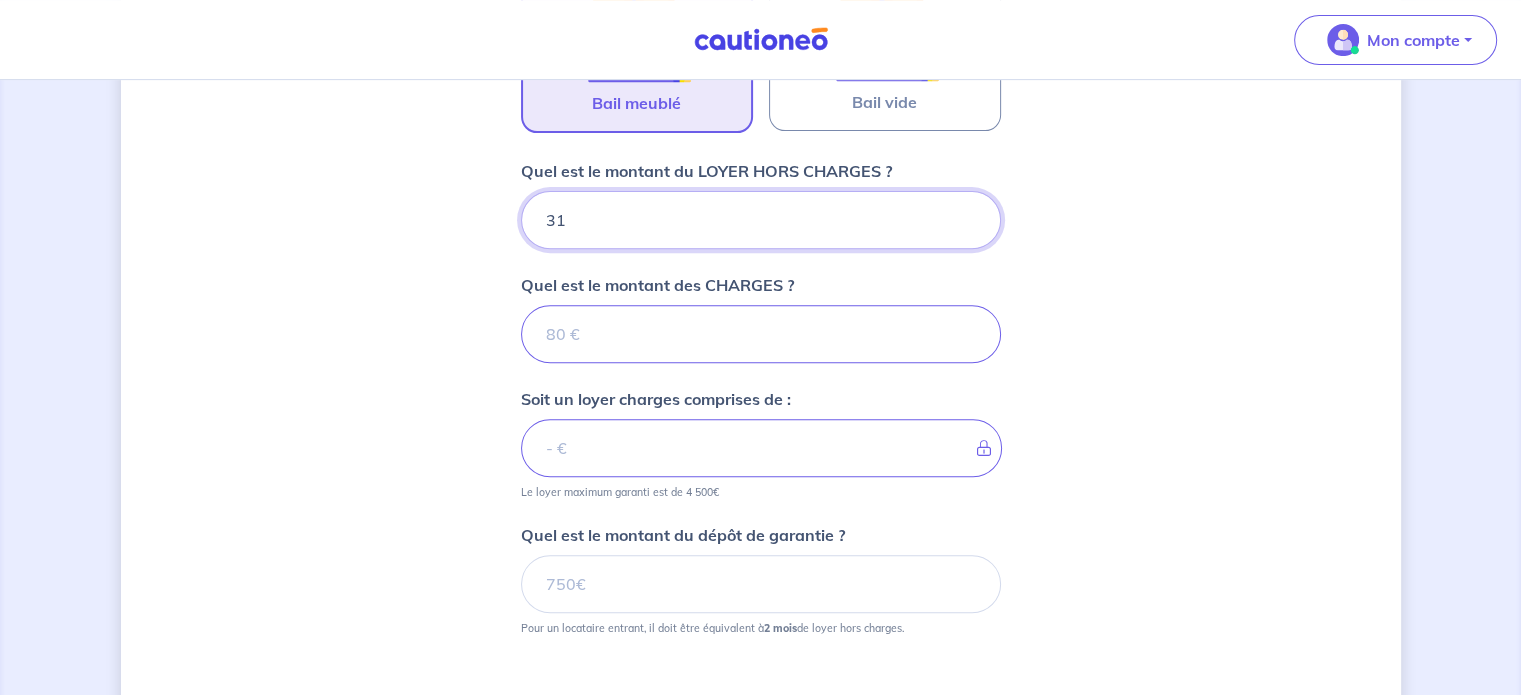 type on "[PRICE]" 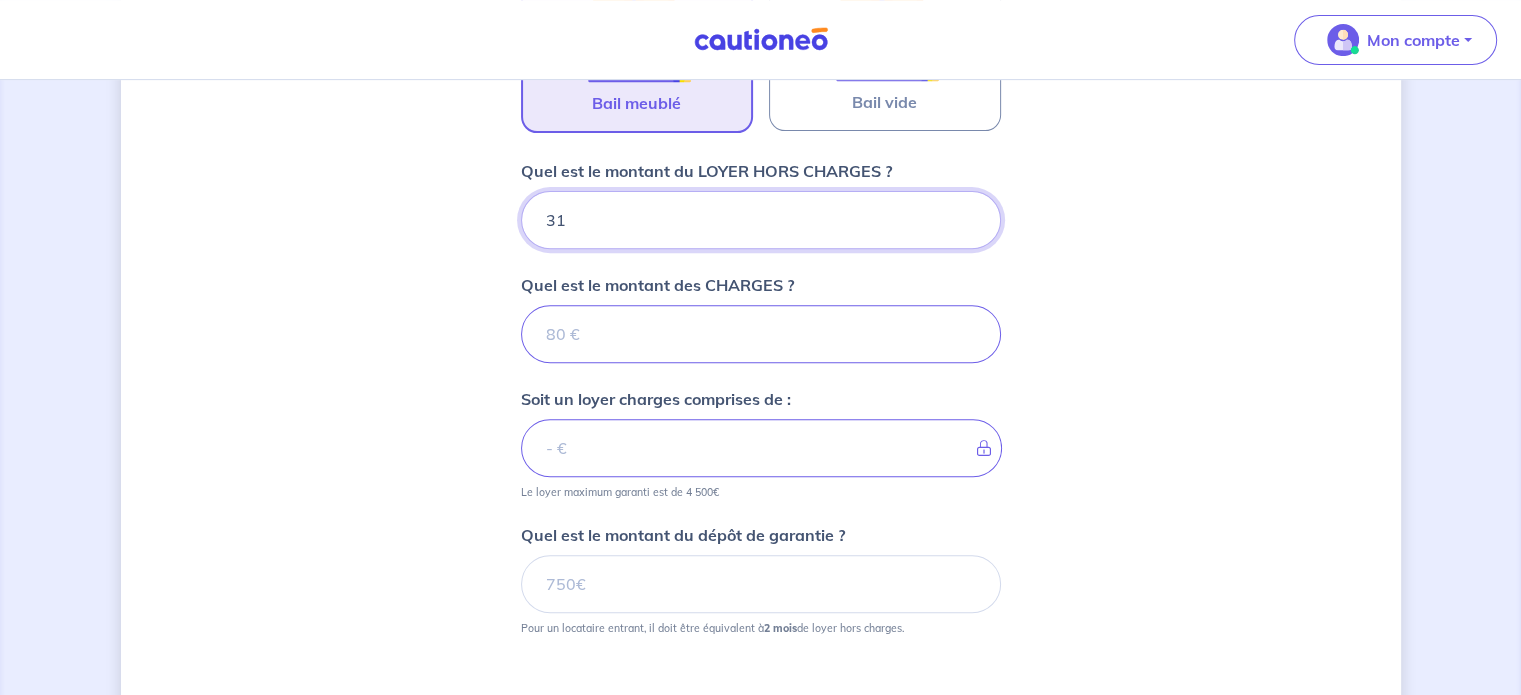 type on "53.3" 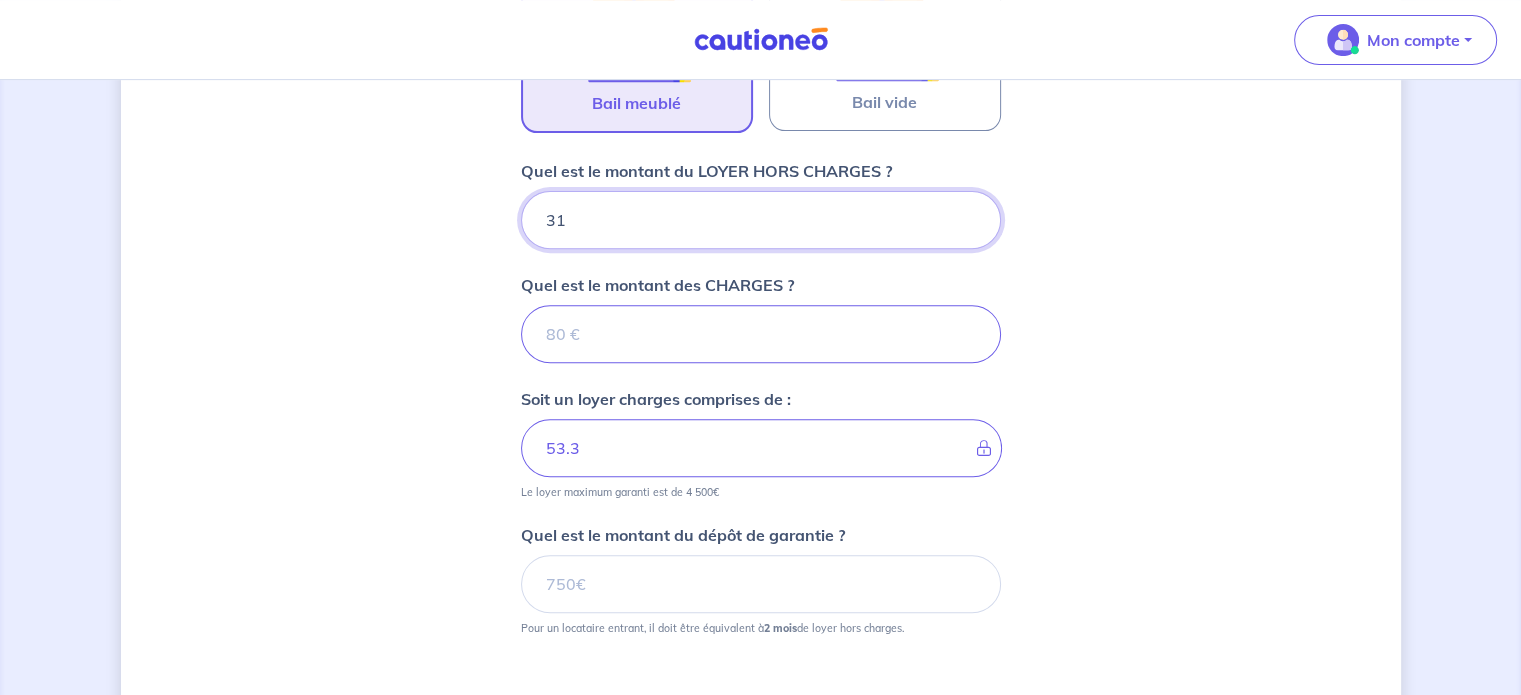 type 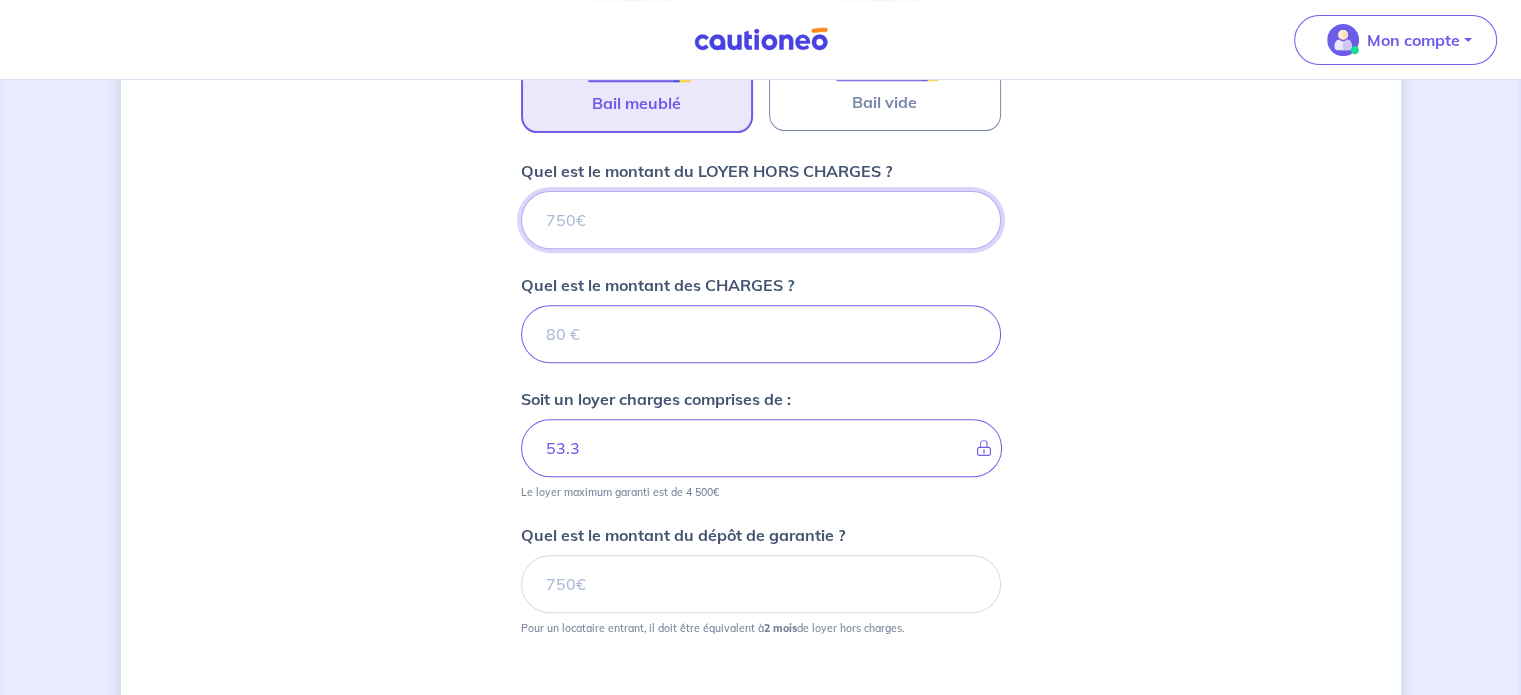 type on "[PRICE]" 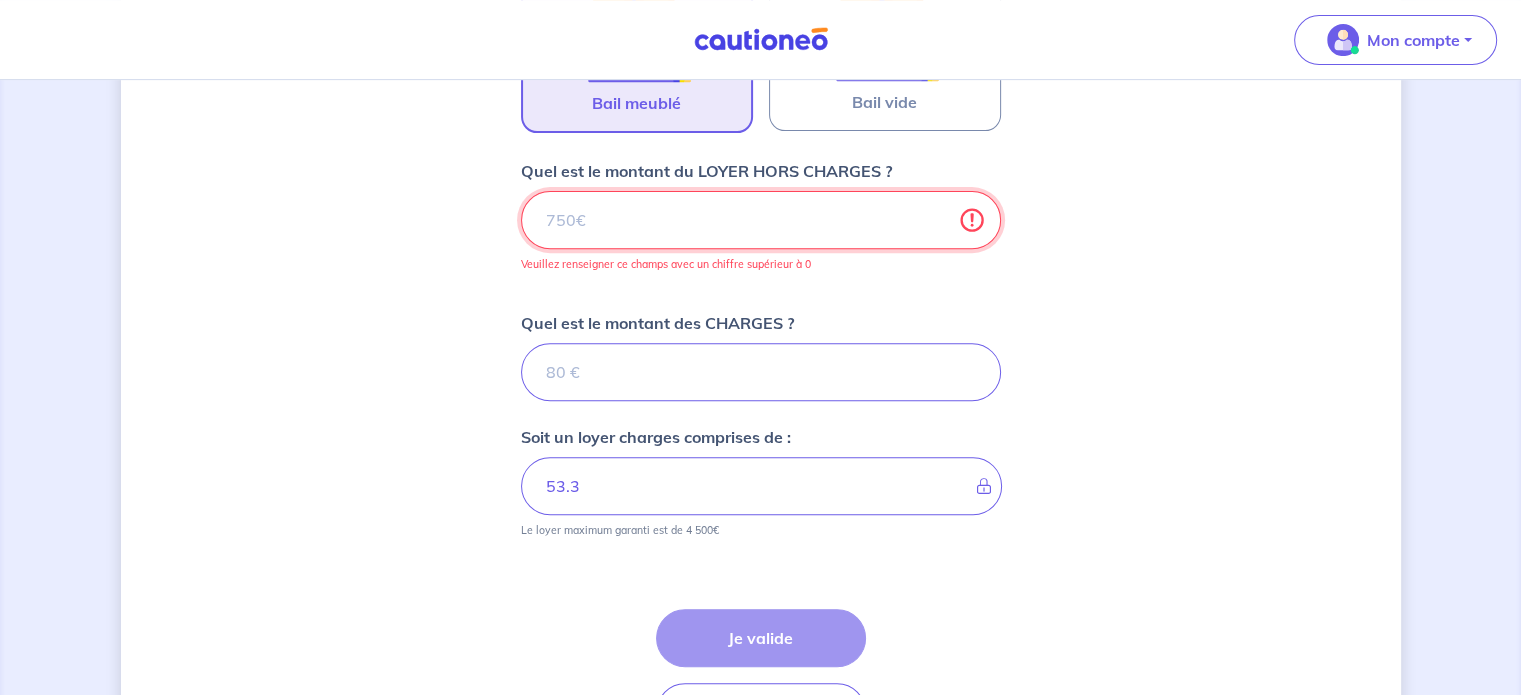 type on "[PRICE]" 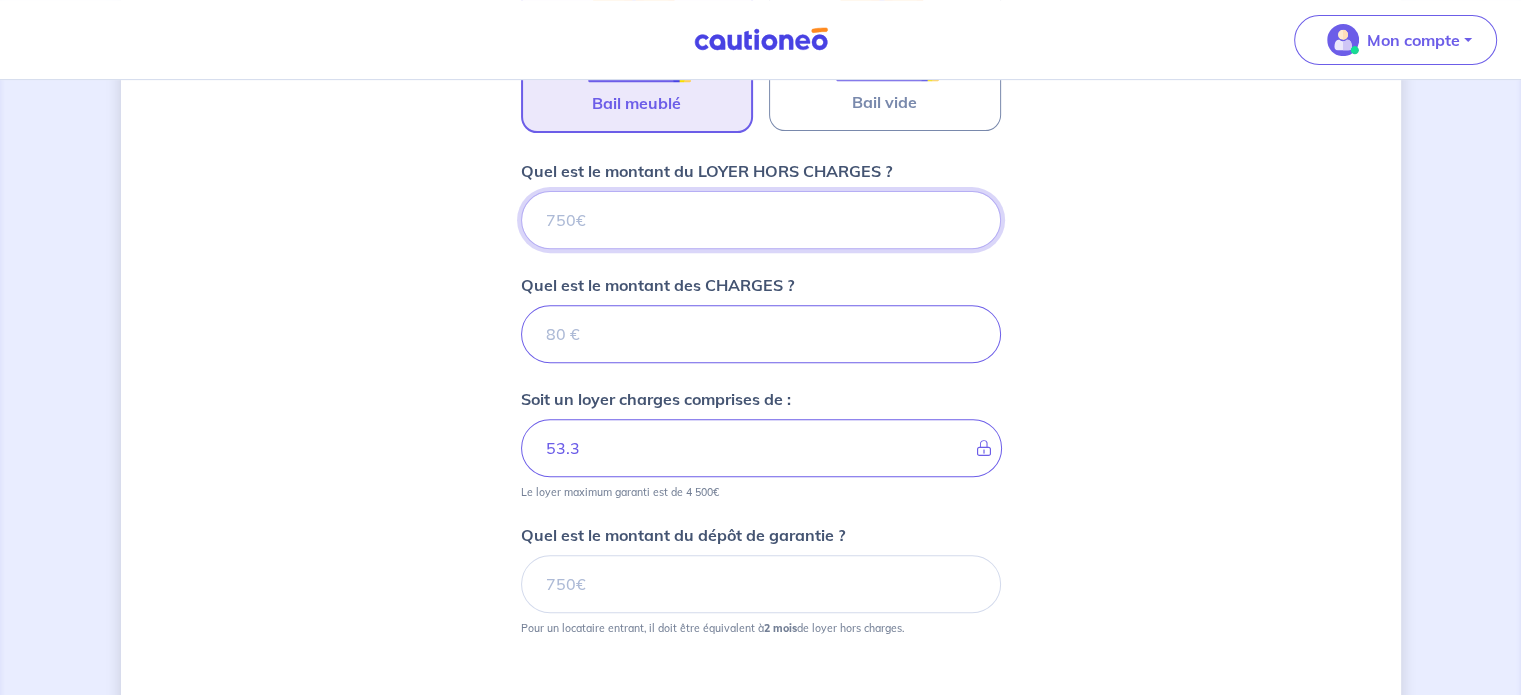 type on "[PRICE]" 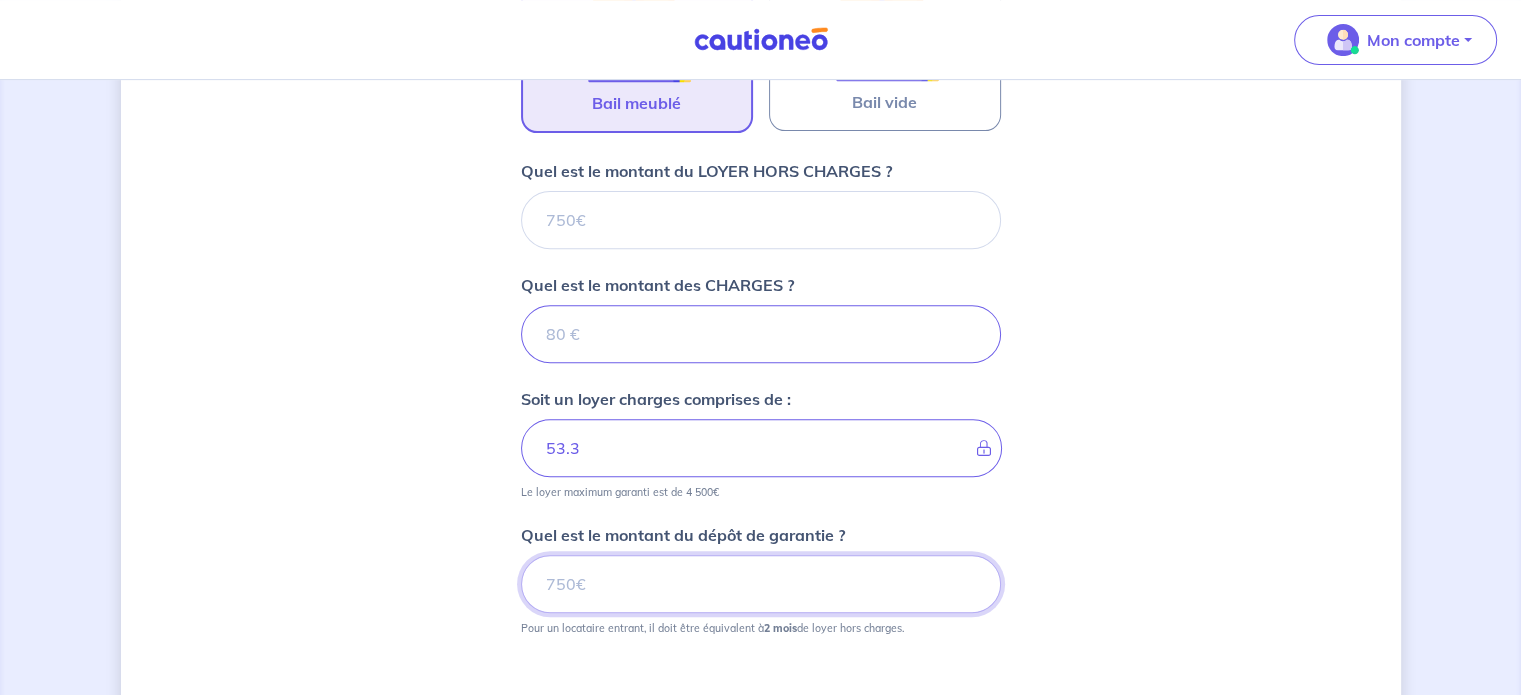 click on "Quel est le montant du dépôt de garantie ?" at bounding box center [761, 584] 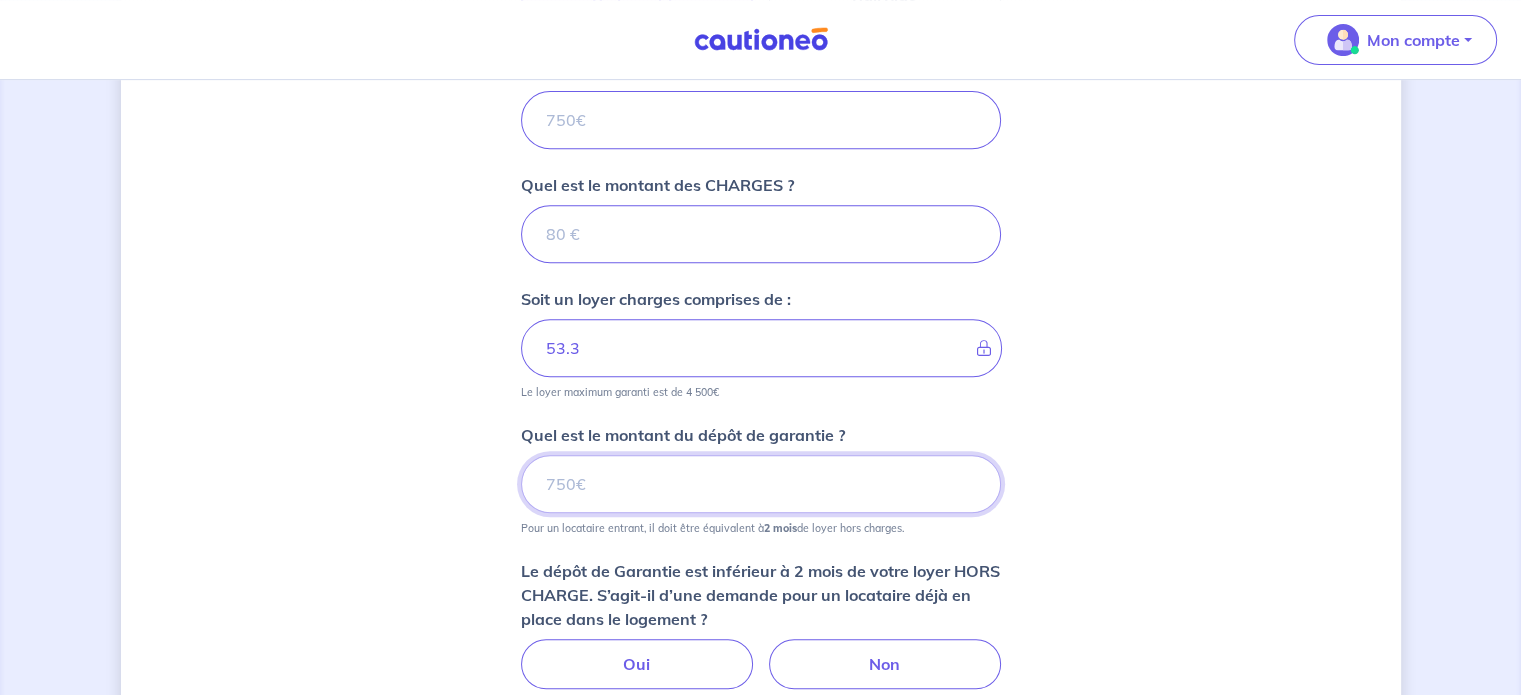 scroll, scrollTop: 943, scrollLeft: 0, axis: vertical 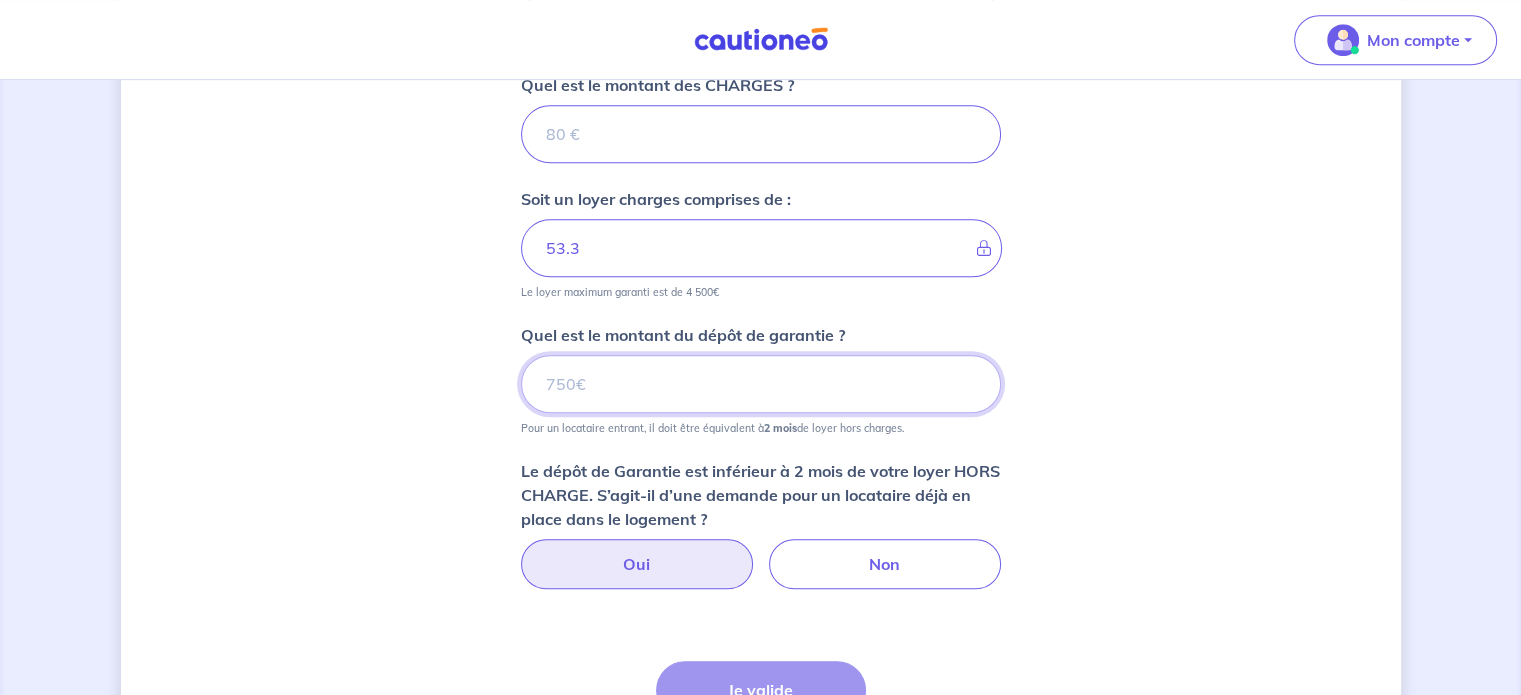 type on "[PRICE]" 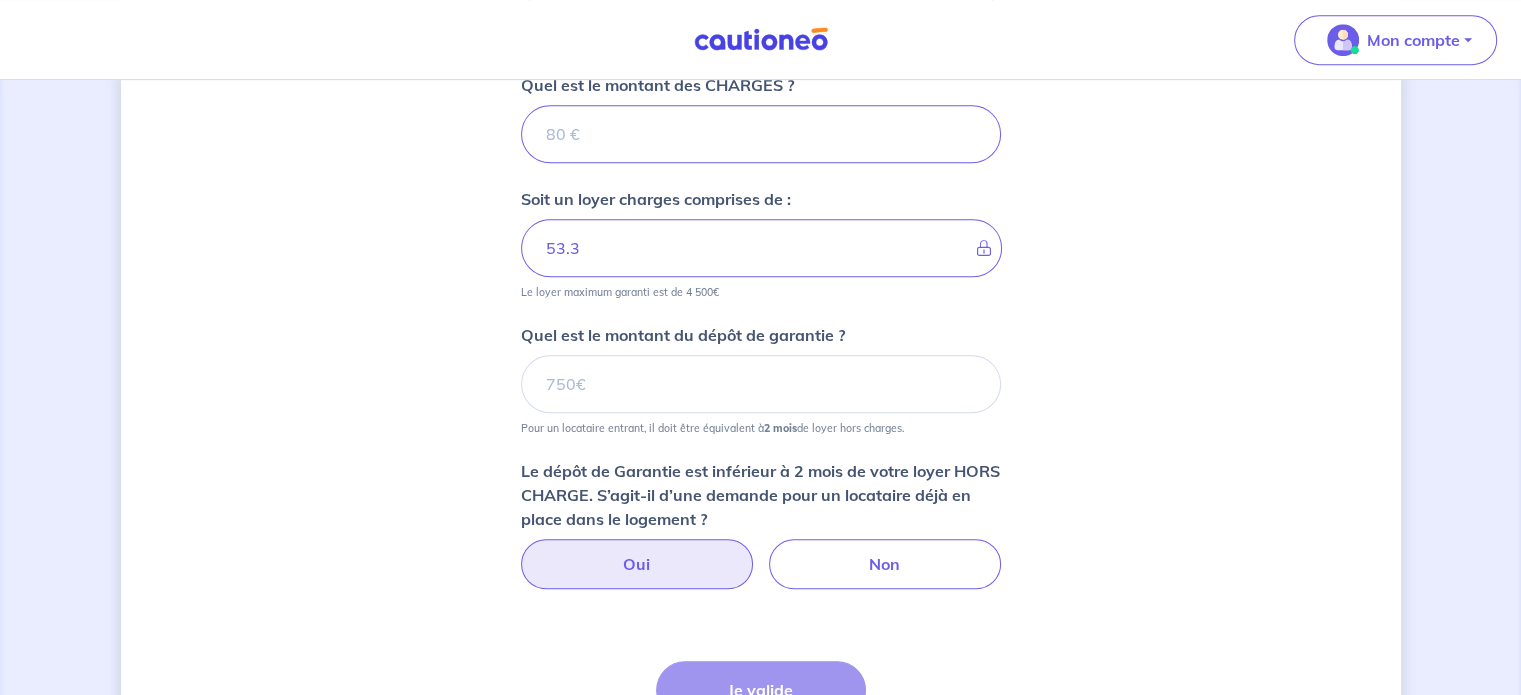 click on "Oui" at bounding box center [637, 564] 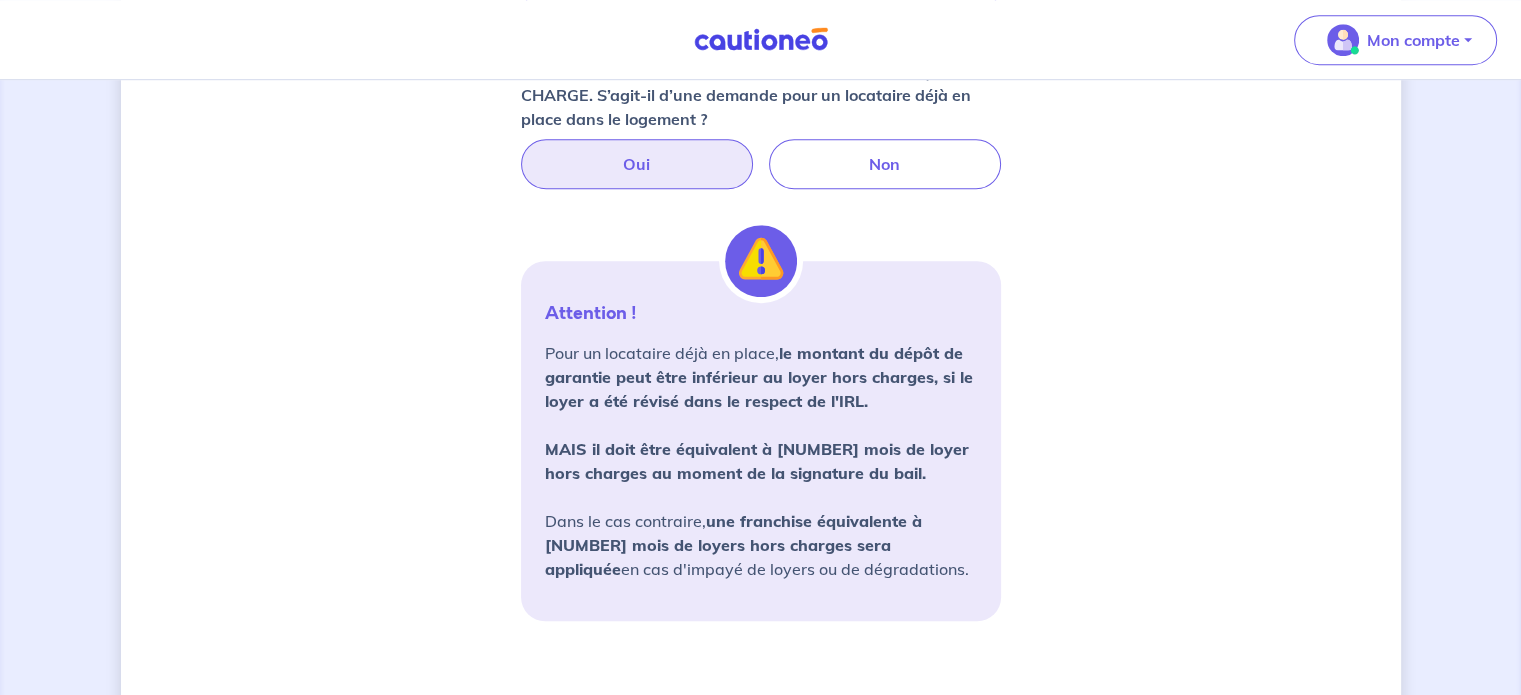 scroll, scrollTop: 1543, scrollLeft: 0, axis: vertical 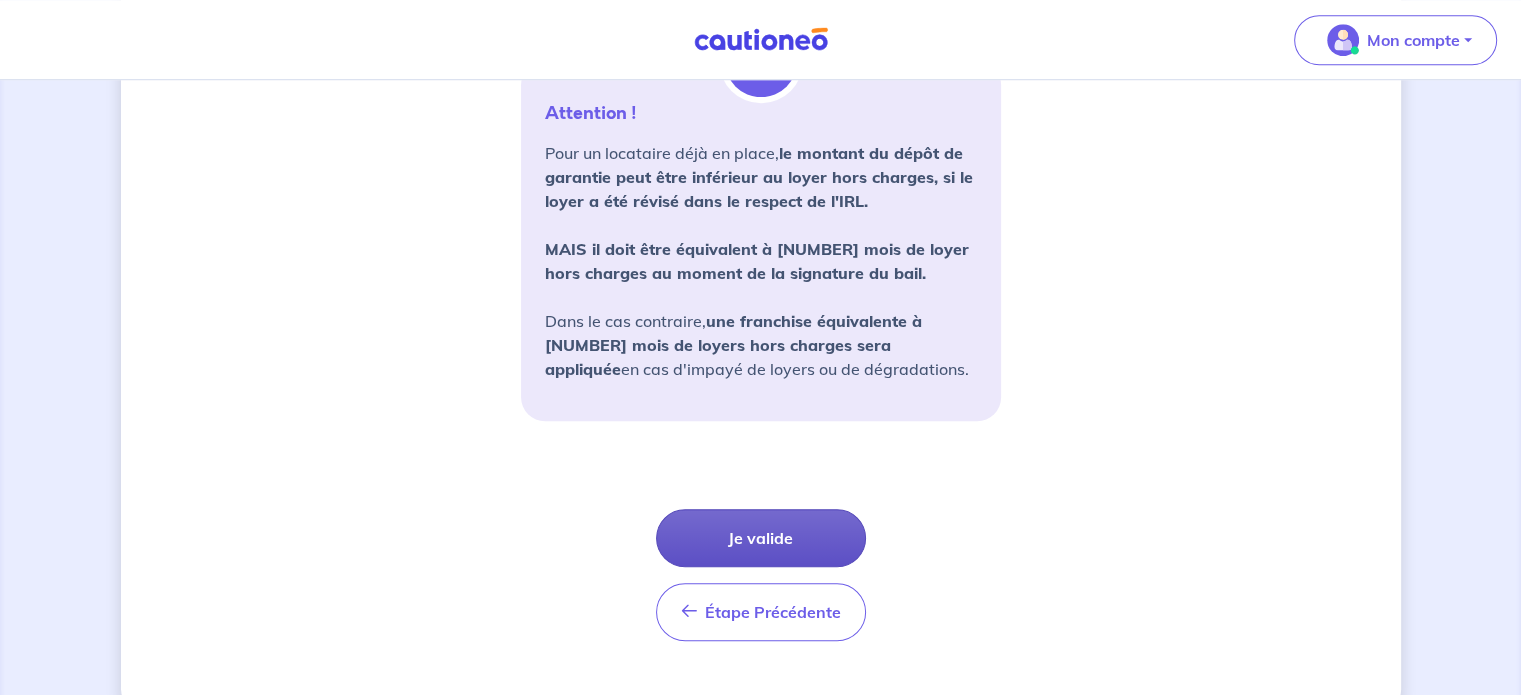 click on "Je valide" at bounding box center (761, 538) 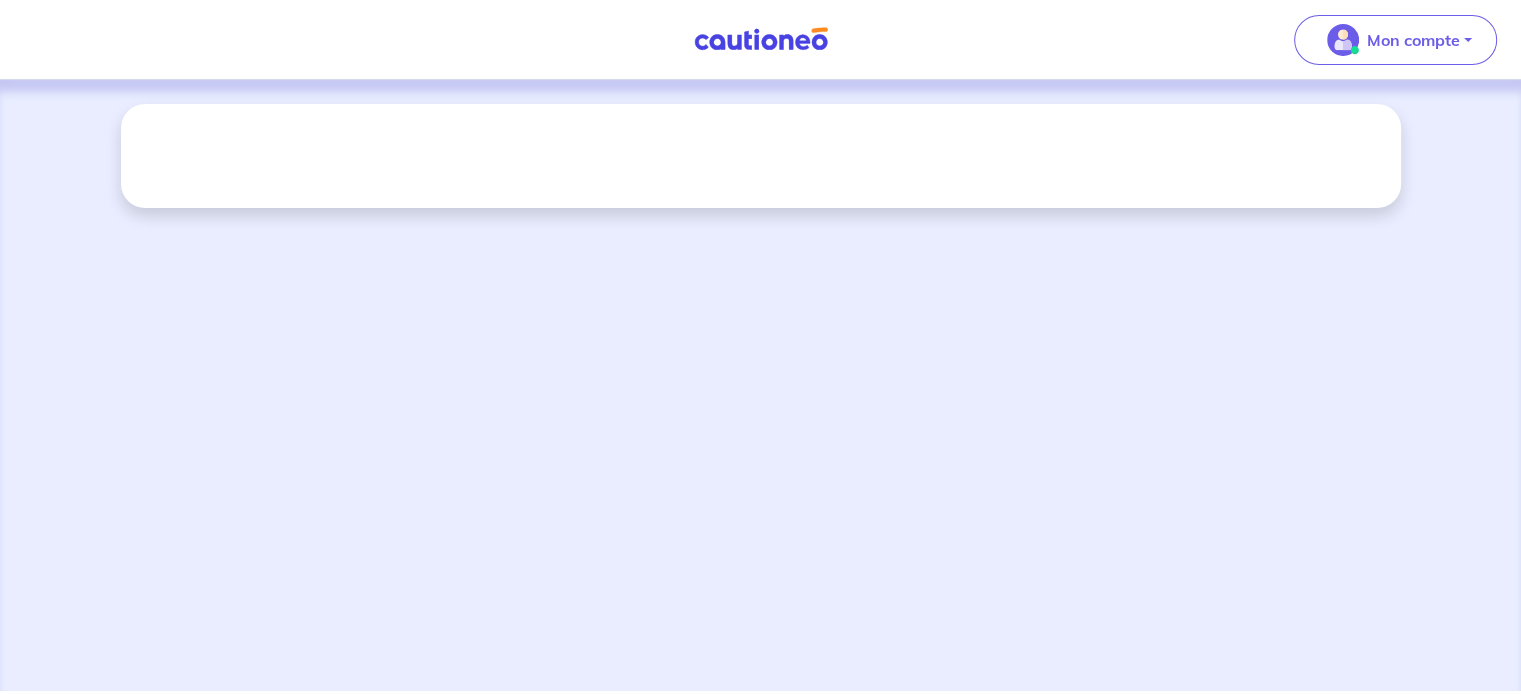 scroll, scrollTop: 0, scrollLeft: 0, axis: both 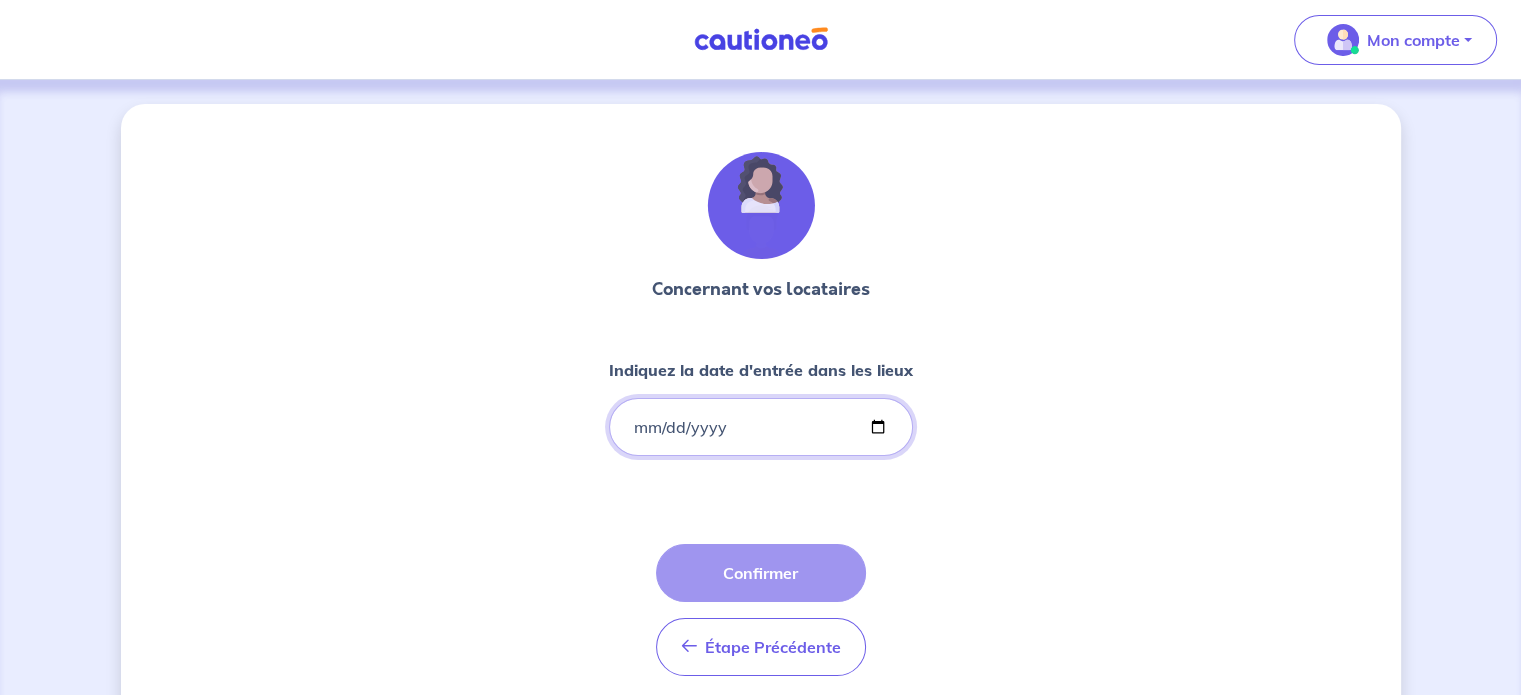 click on "Indiquez la date d'entrée dans les lieux" at bounding box center (761, 427) 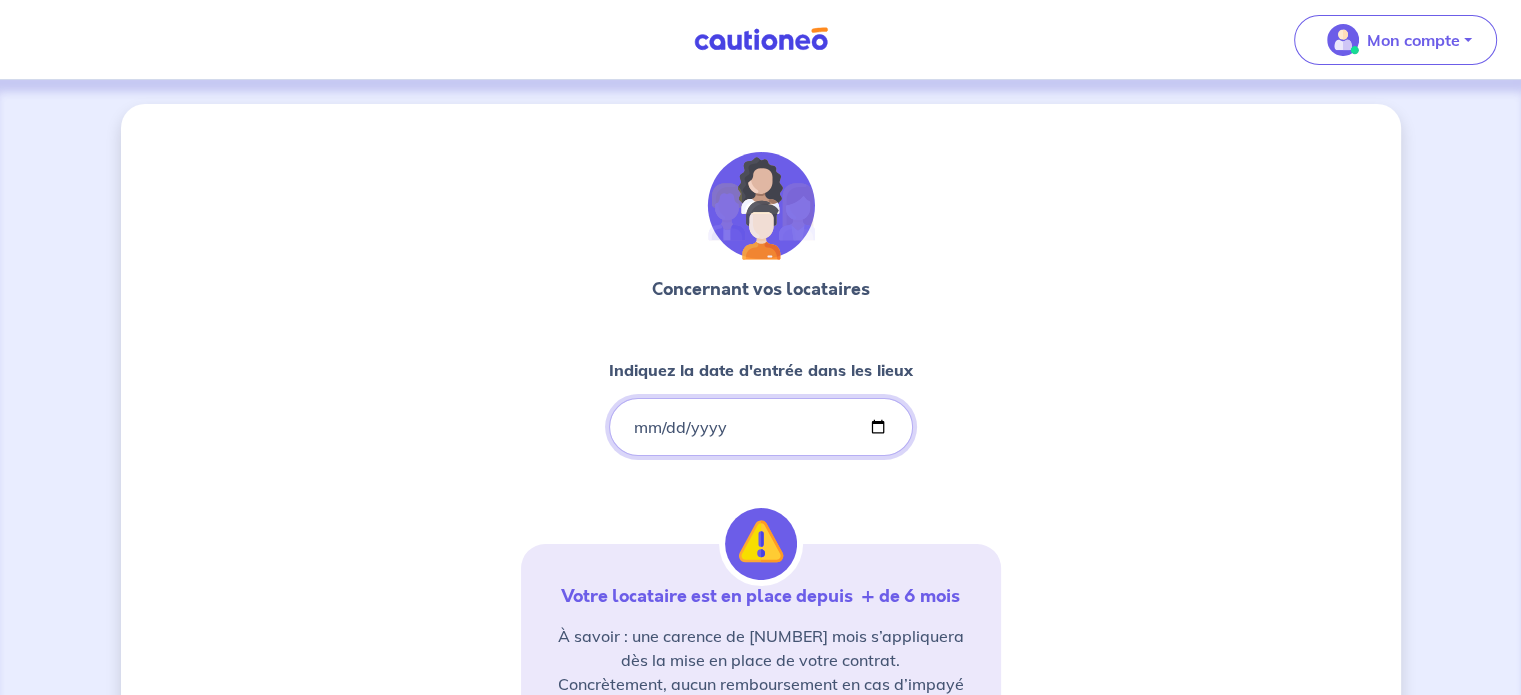 type on "[DATE]" 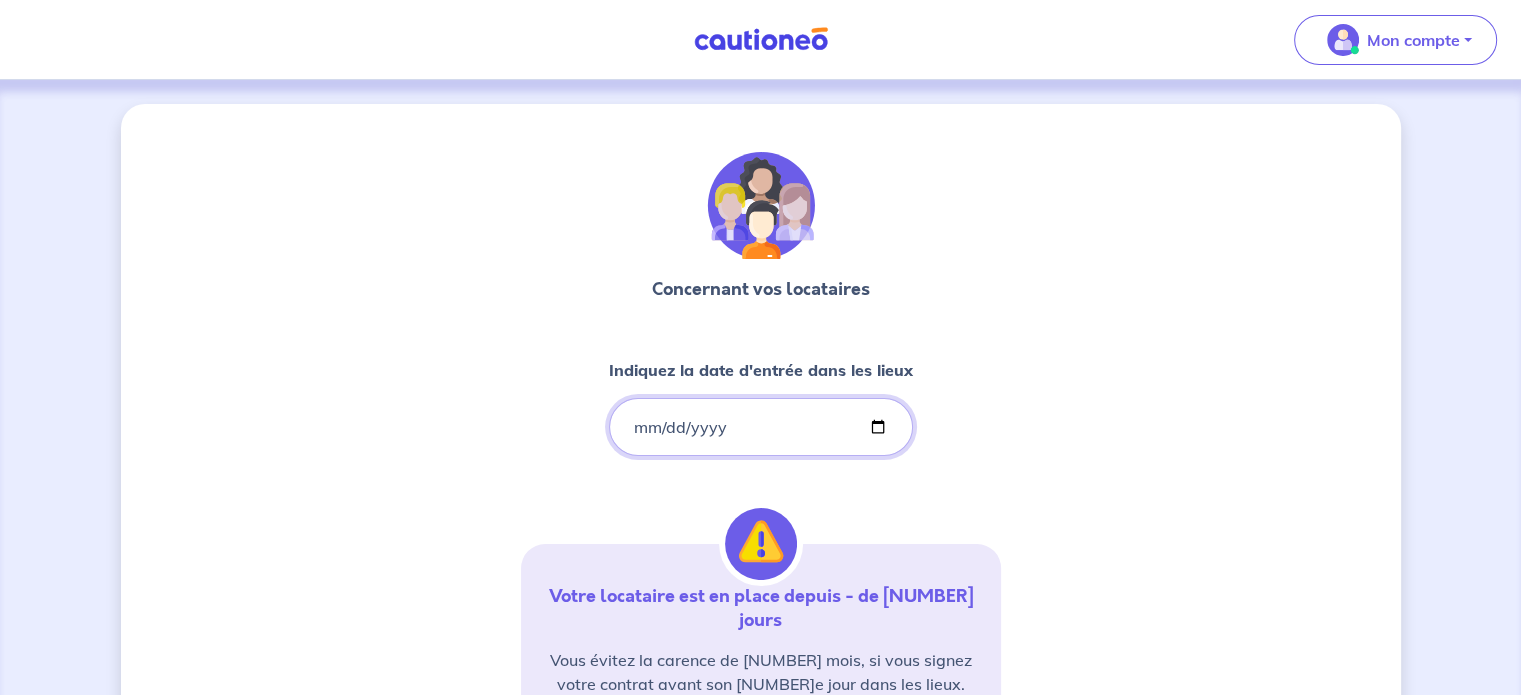 type on "[DATE]" 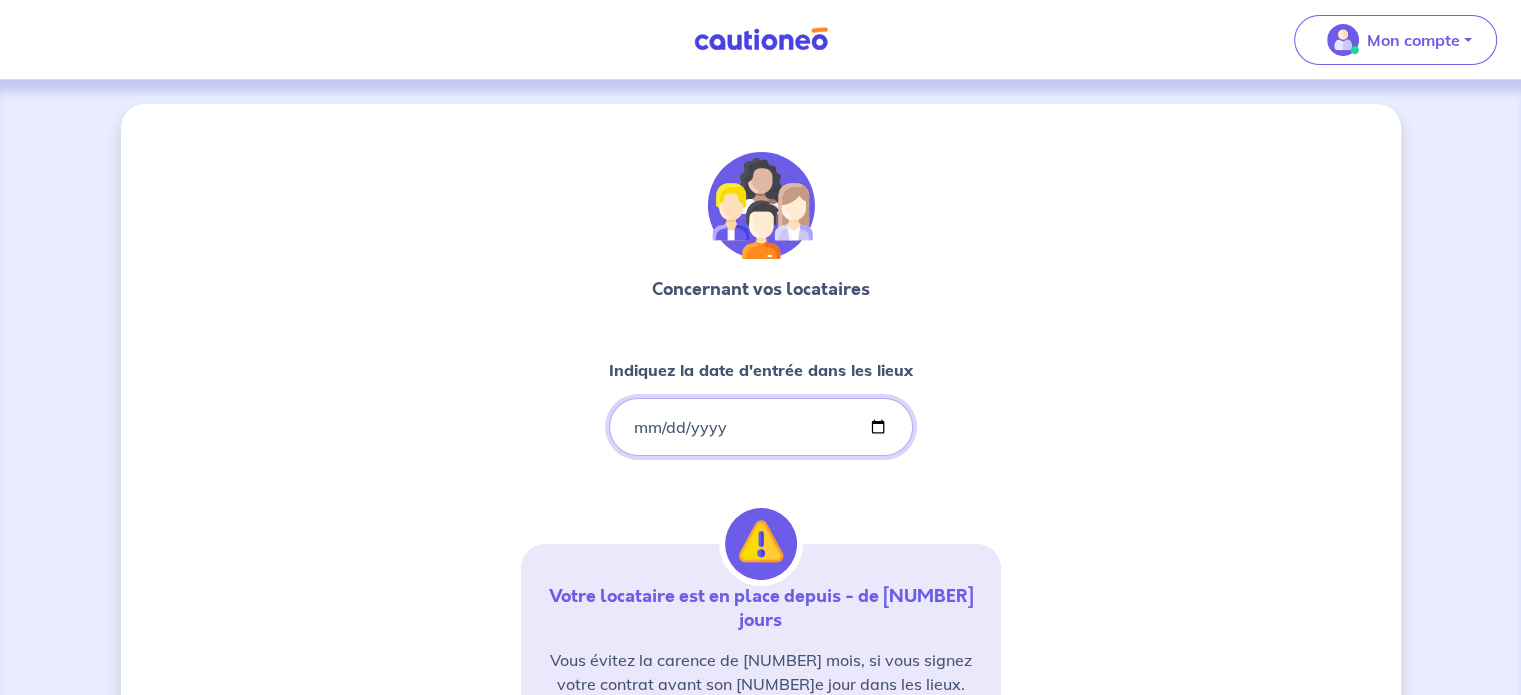 click on "[DATE]" at bounding box center (761, 427) 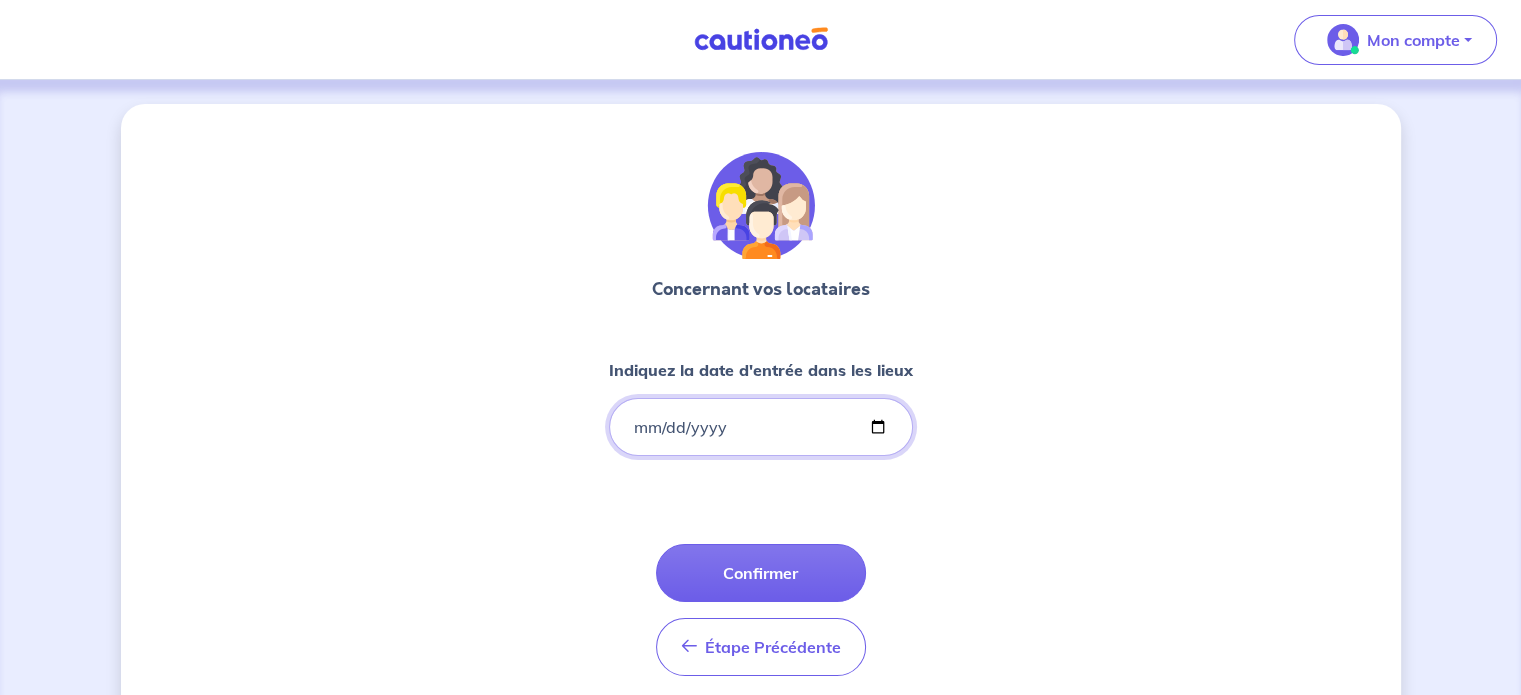 type on "[DATE]" 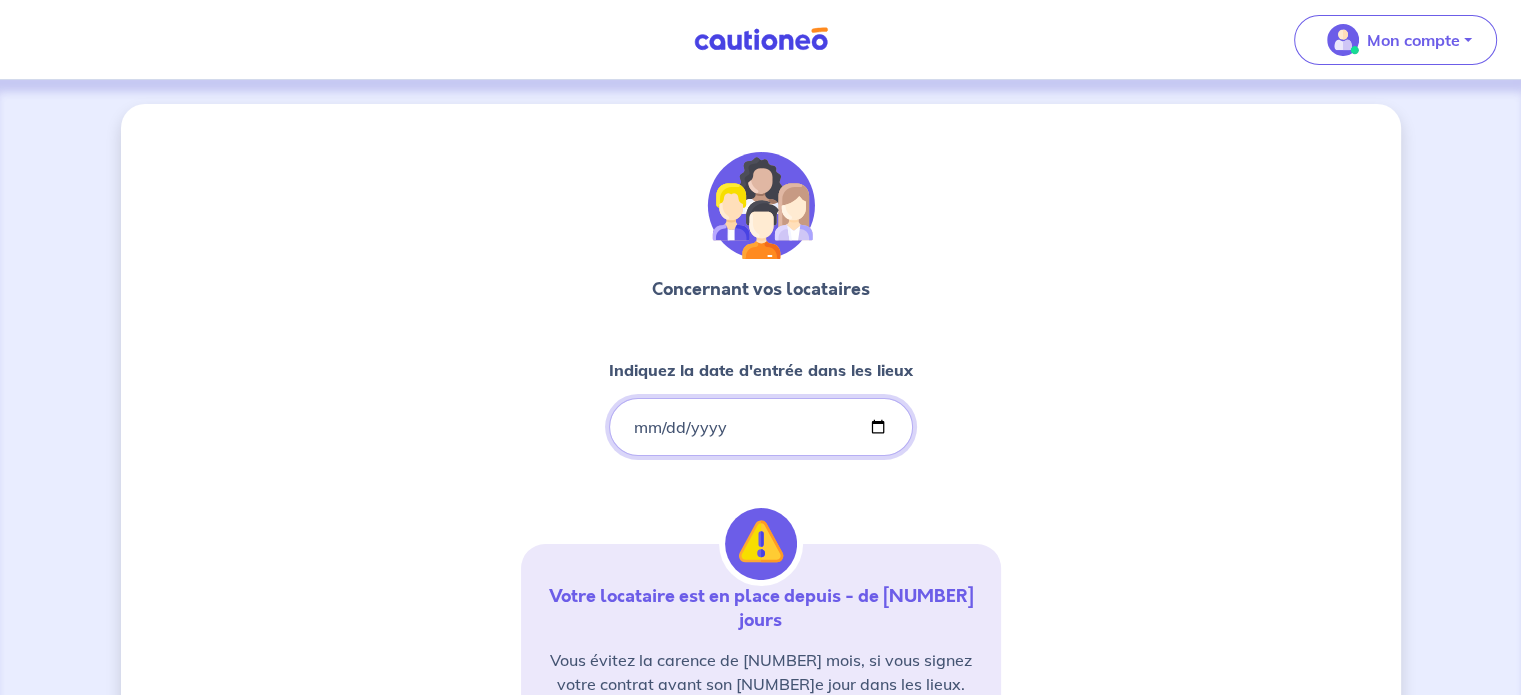 click on "[DATE]" at bounding box center (761, 427) 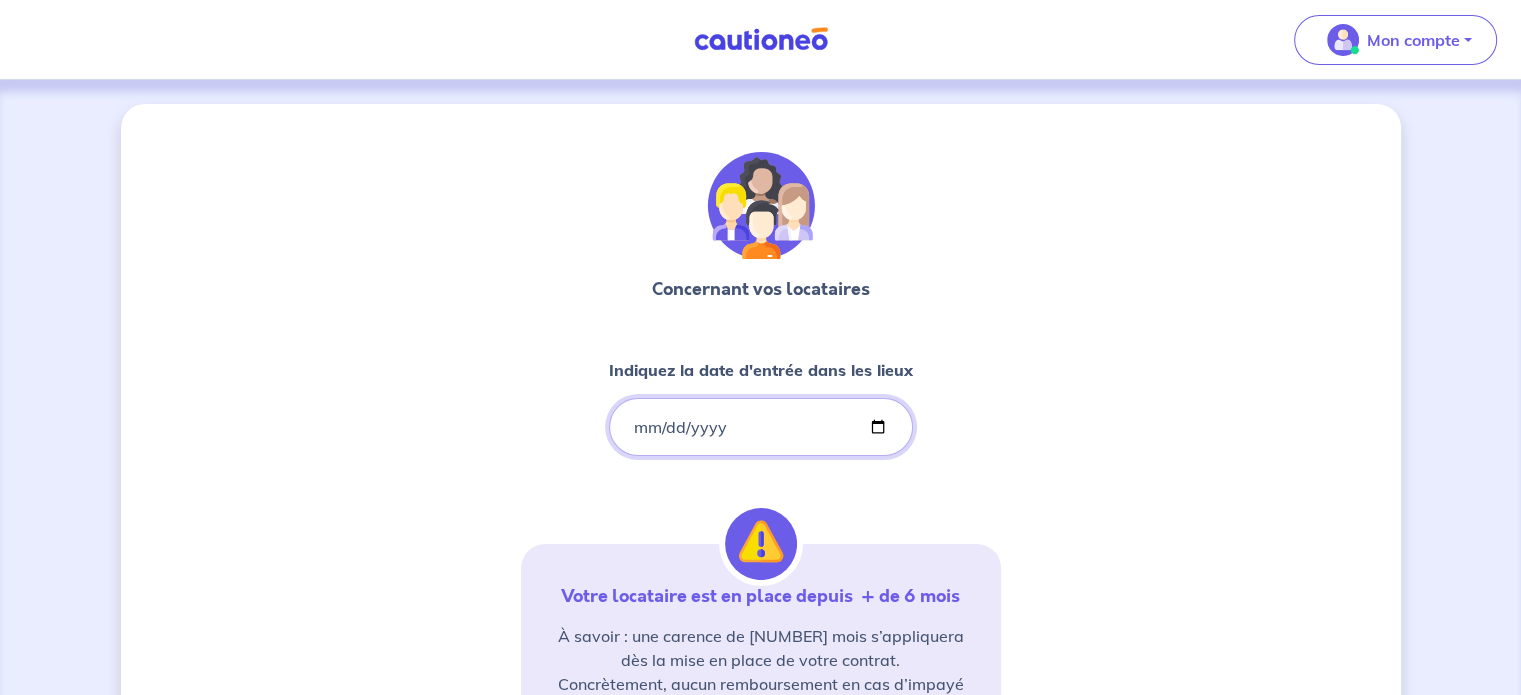 type on "[DATE]" 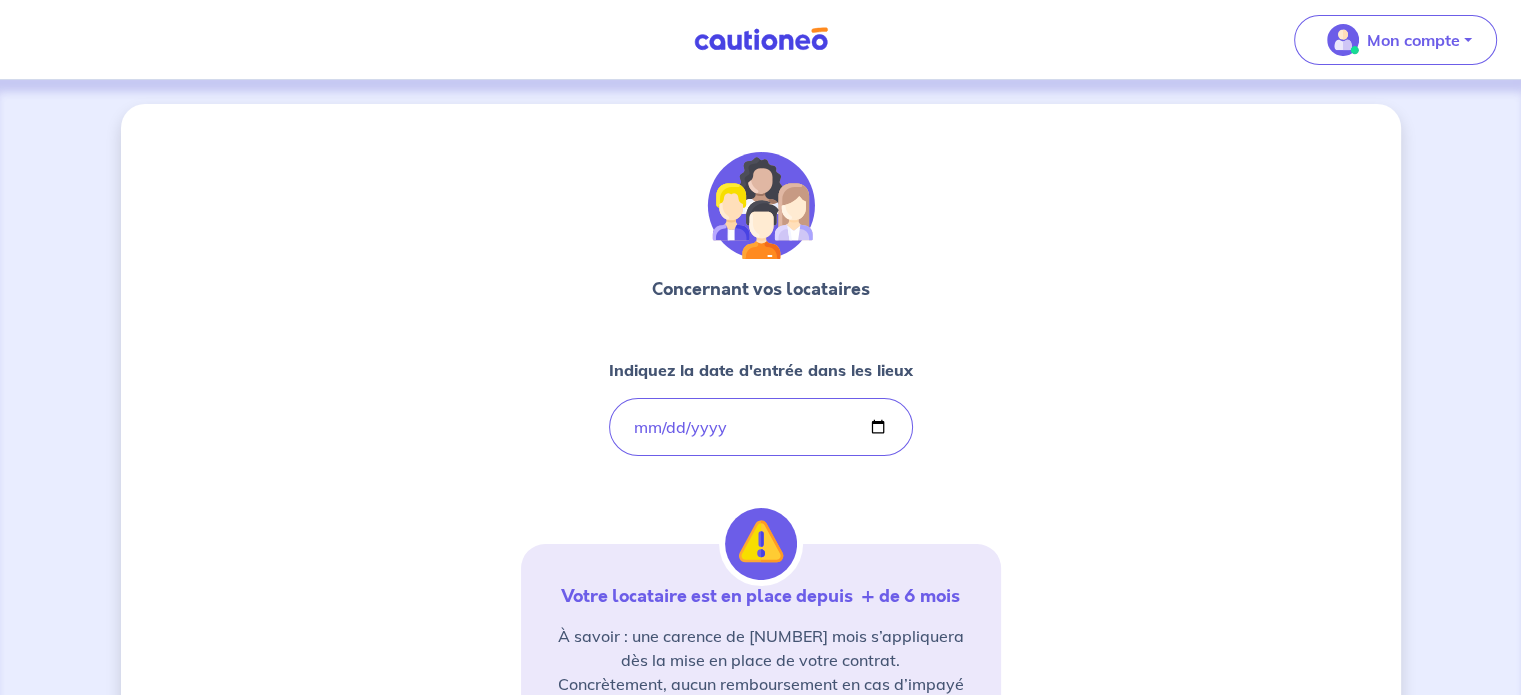 click on "Concernant vos locataires Indiquez la date d'entrée dans les lieux [DATE] Votre locataire est en place depuis  + de 6 mois À savoir : une carence de [NUMBER] mois s’appliquera dès la mise en place de votre contrat.
Concrètement, aucun remboursement en cas d’impayé pendant les [NUMBER] premiers mois du contrat.
✅ En revanche, aucune franchise ne s’appliquera une fois la garantie active. Étape Précédente Précédent Confirmer" at bounding box center (761, 610) 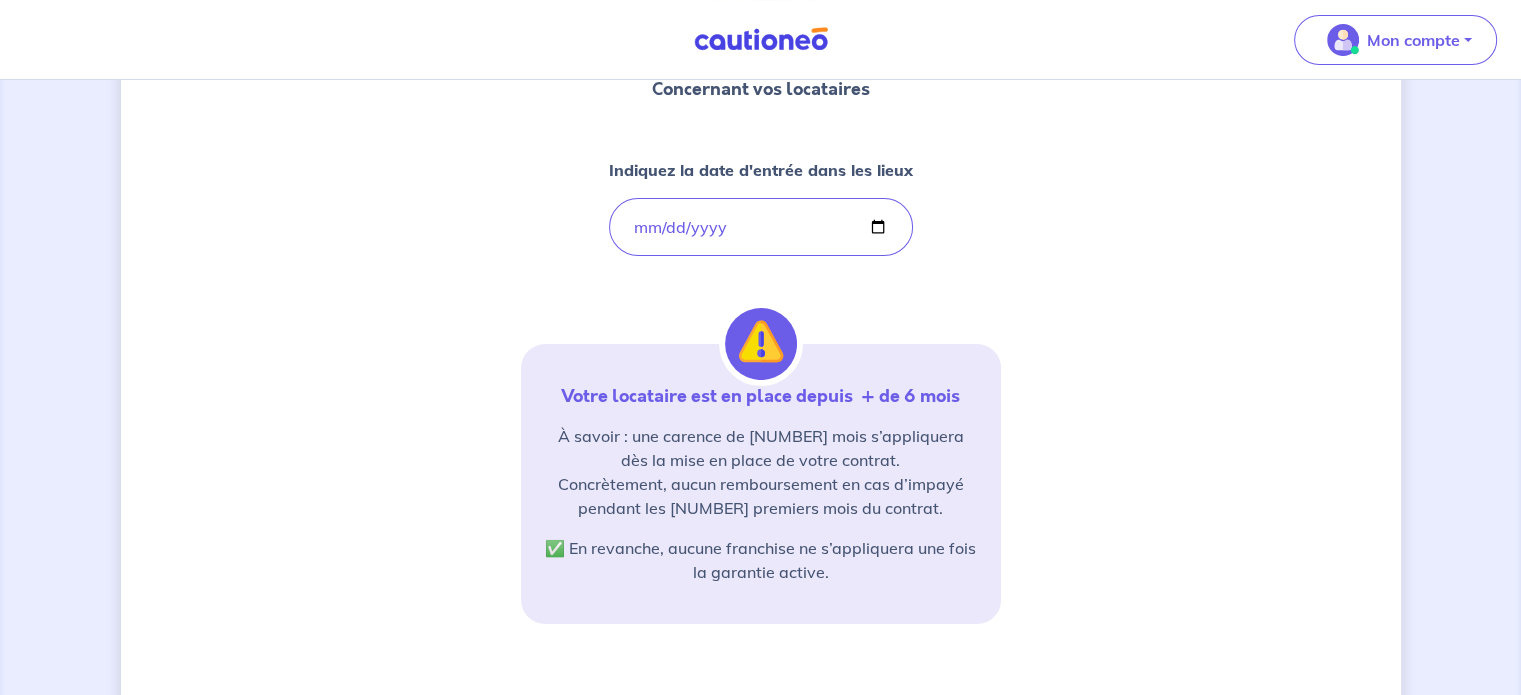 scroll, scrollTop: 300, scrollLeft: 0, axis: vertical 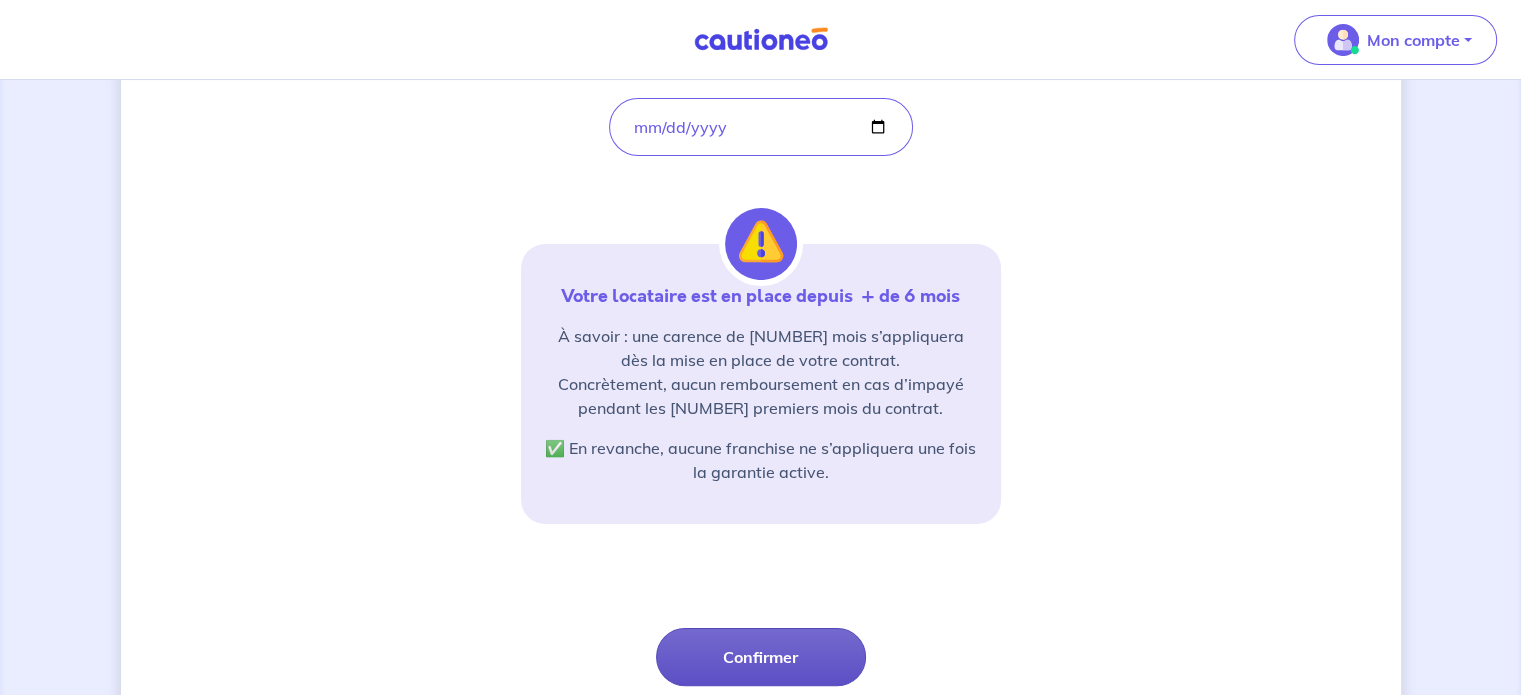click on "Confirmer" at bounding box center (761, 657) 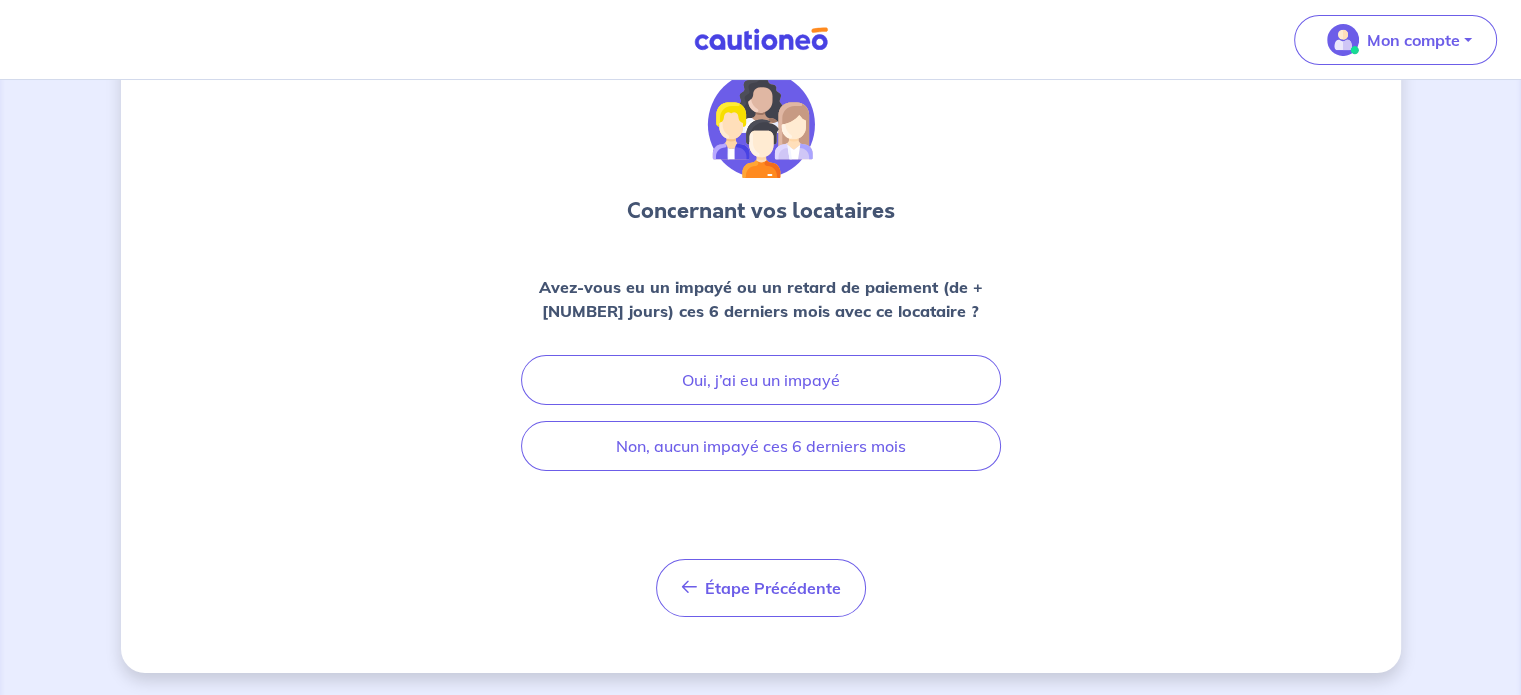 scroll, scrollTop: 0, scrollLeft: 0, axis: both 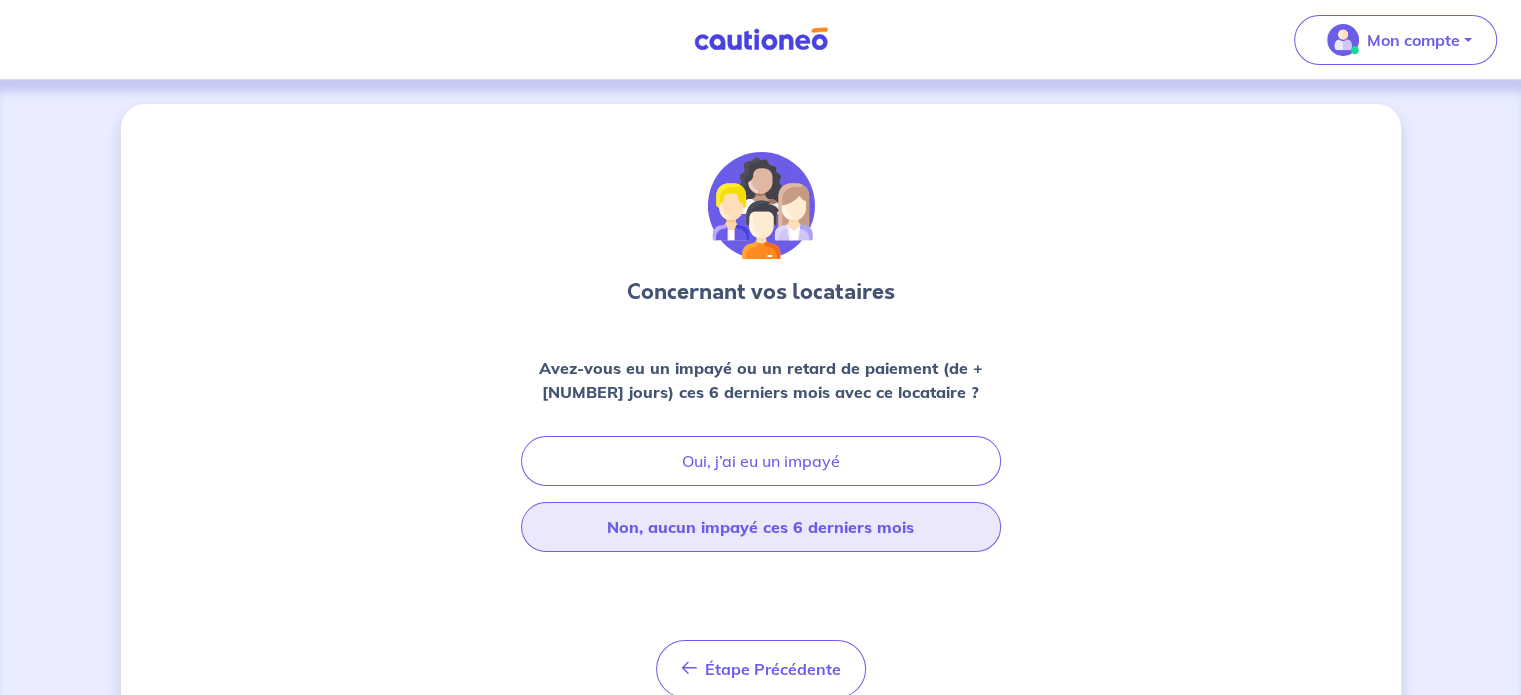 click on "Non, aucun impayé ces 6 derniers mois" at bounding box center [761, 527] 